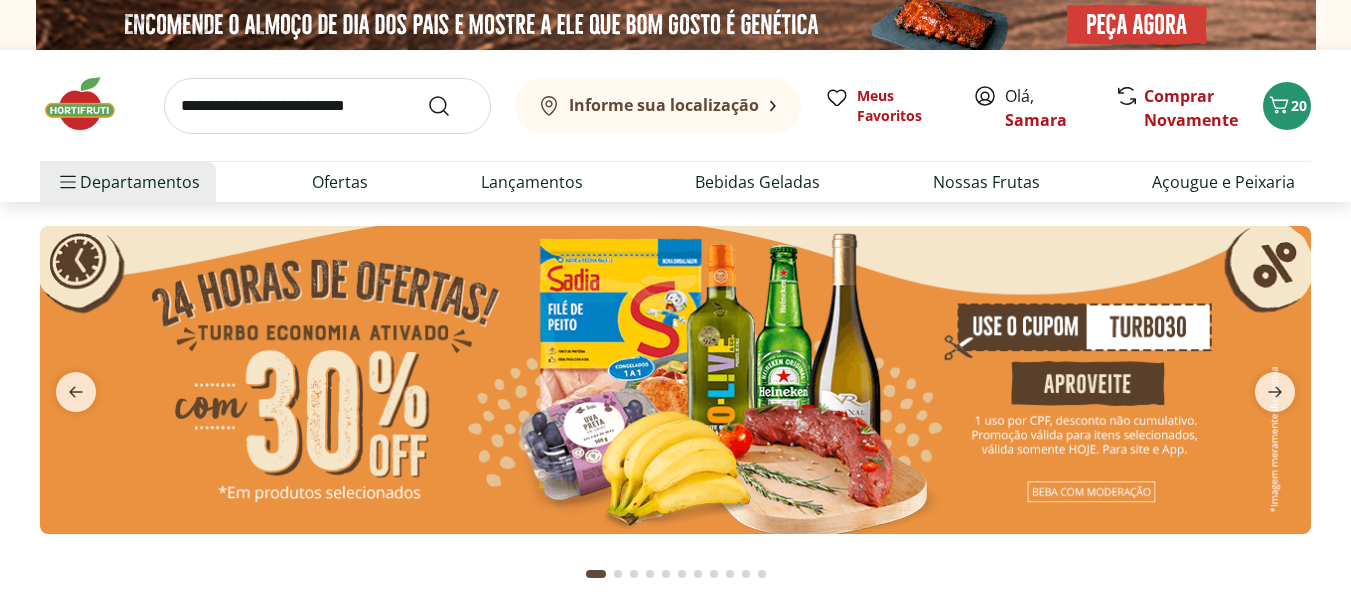 scroll, scrollTop: 0, scrollLeft: 0, axis: both 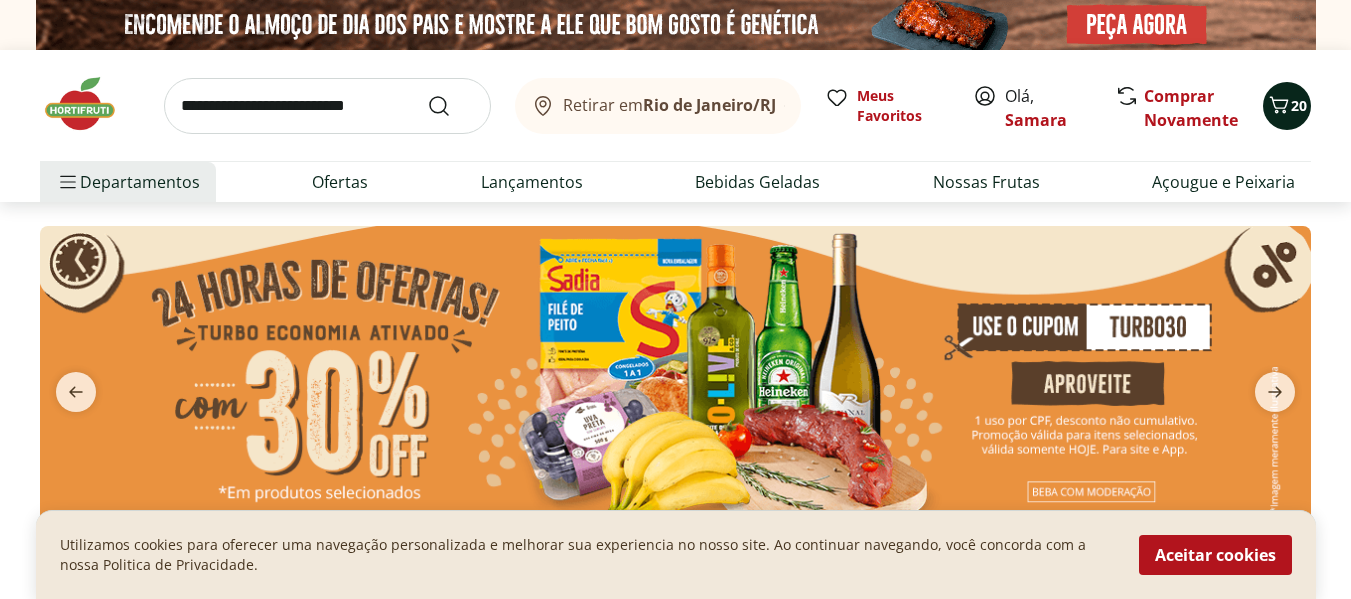 click on "20" at bounding box center (1299, 105) 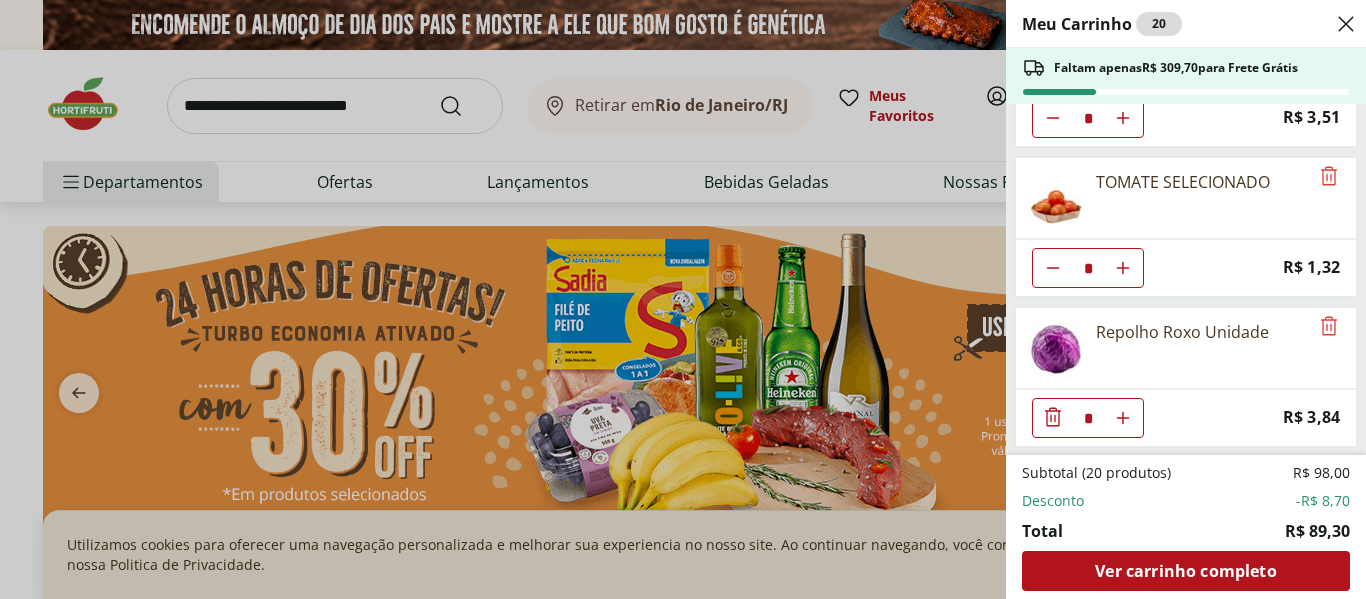 scroll, scrollTop: 1307, scrollLeft: 0, axis: vertical 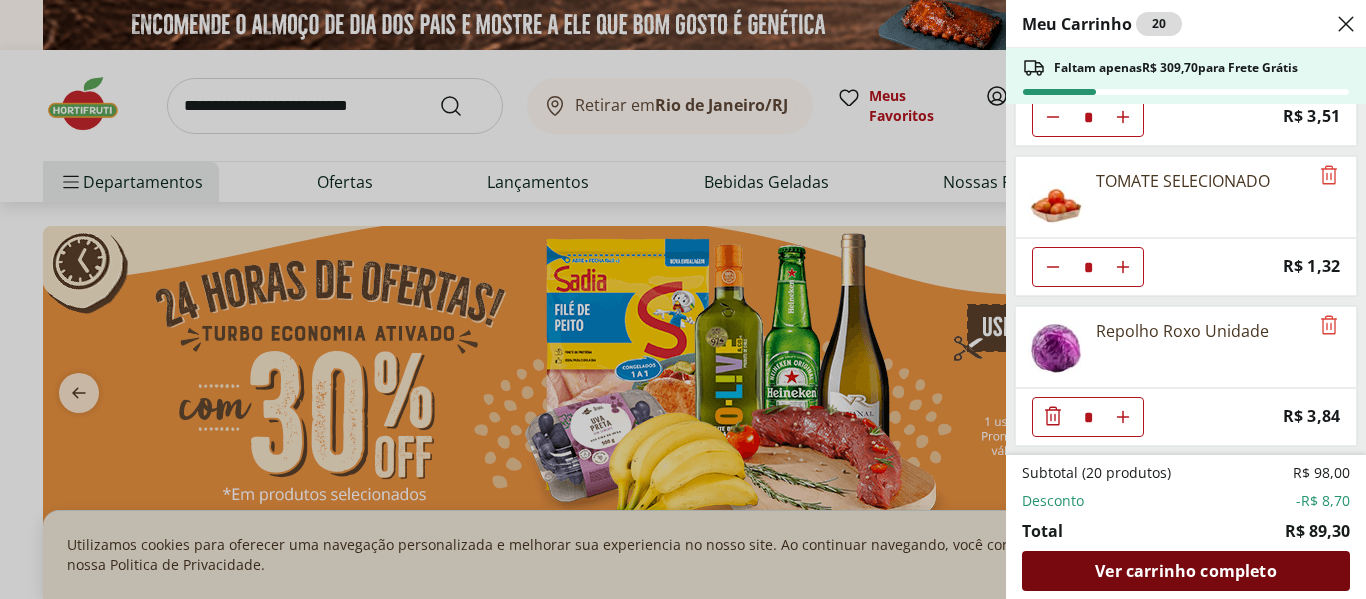 click on "Ver carrinho completo" at bounding box center [1185, 571] 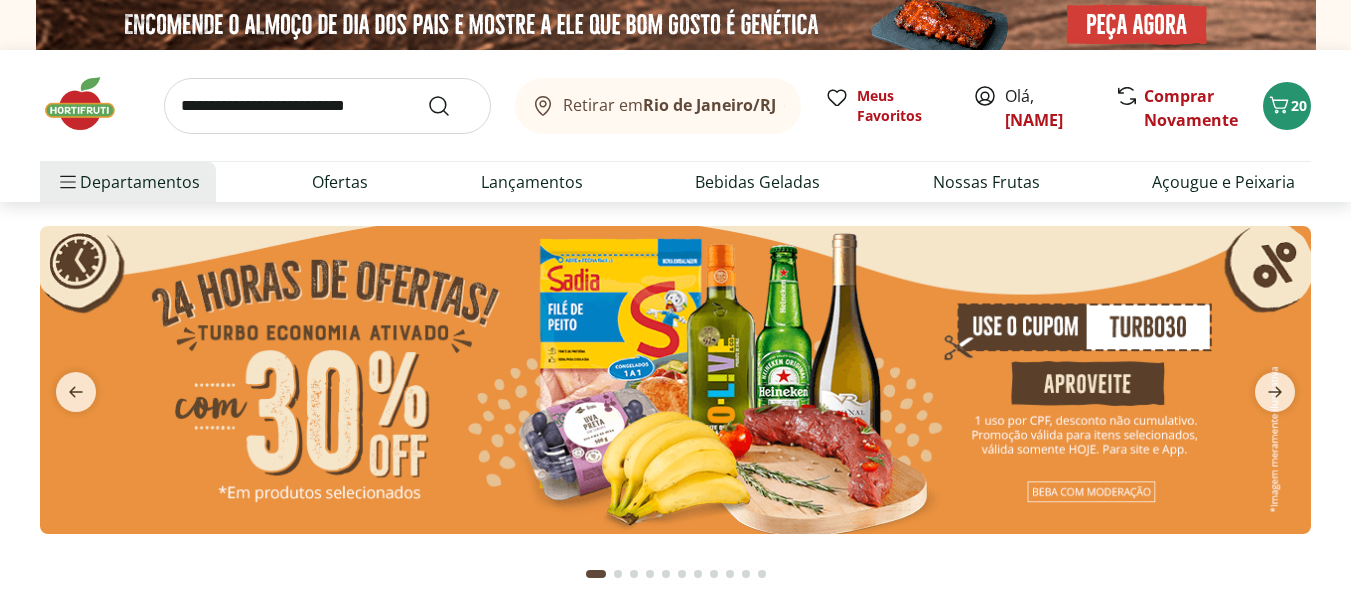 scroll, scrollTop: 0, scrollLeft: 0, axis: both 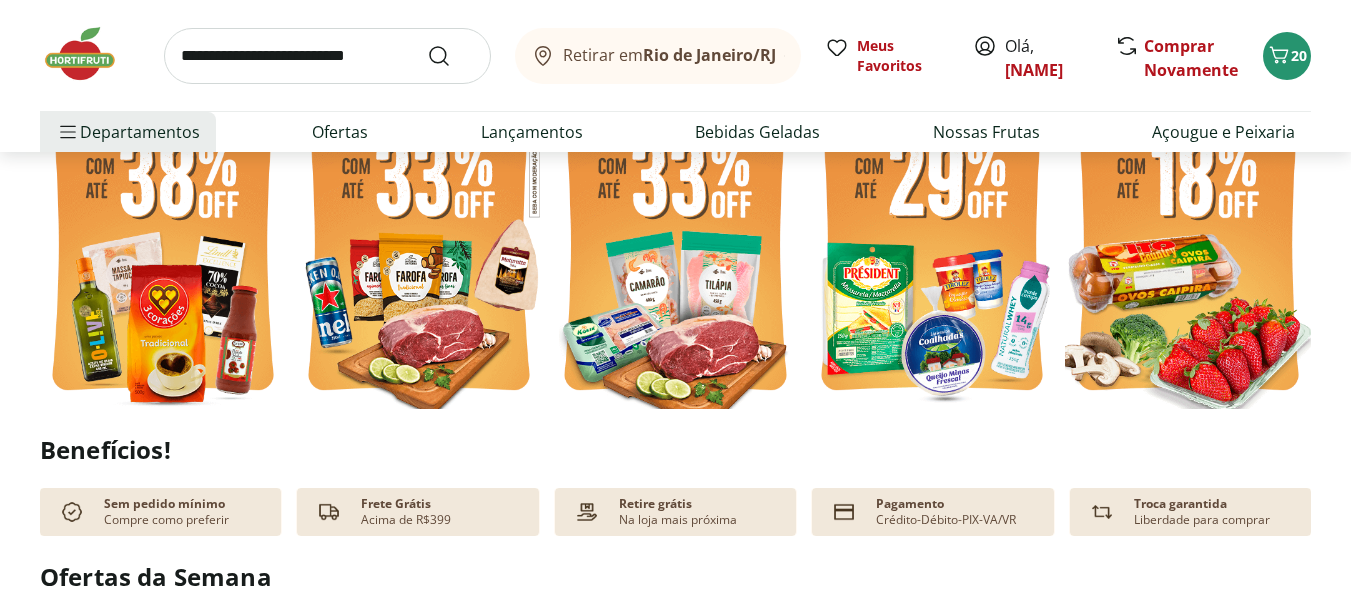 click at bounding box center [675, 244] 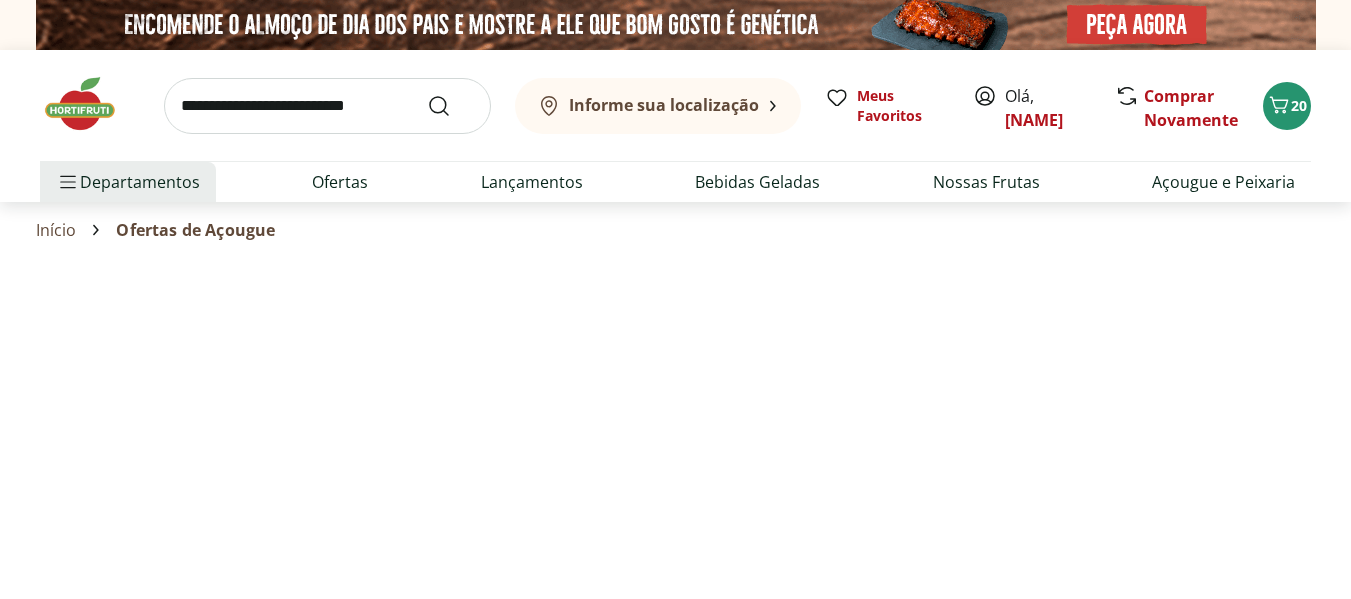 select on "**********" 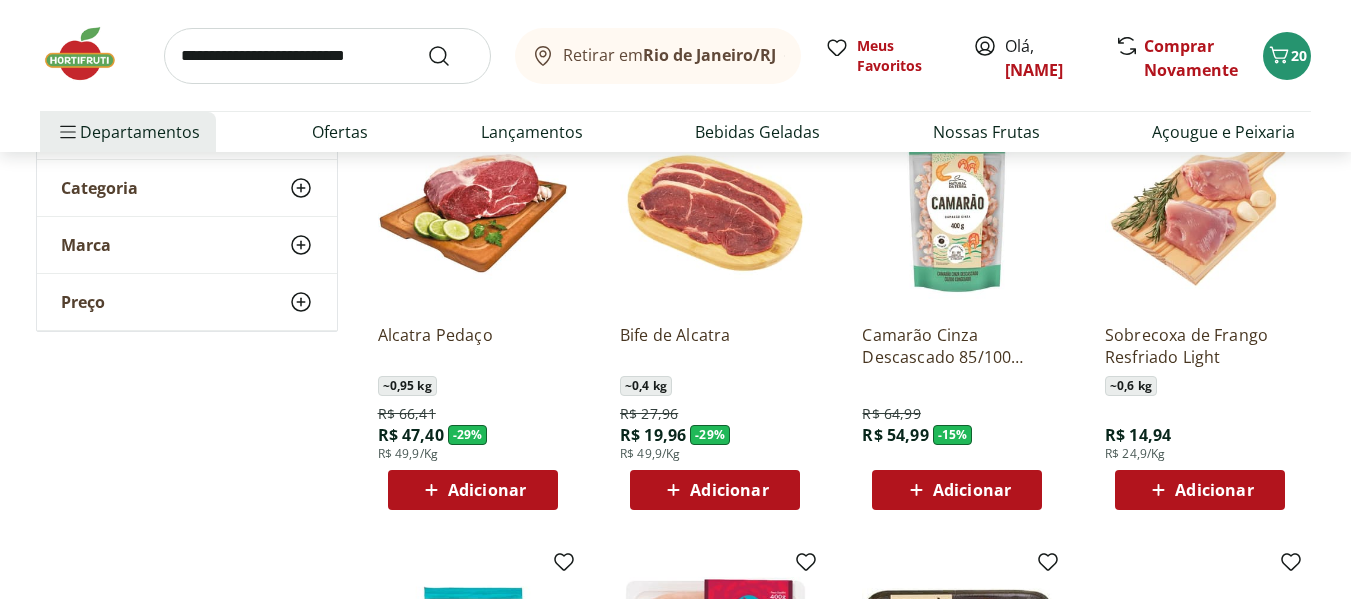 scroll, scrollTop: 200, scrollLeft: 0, axis: vertical 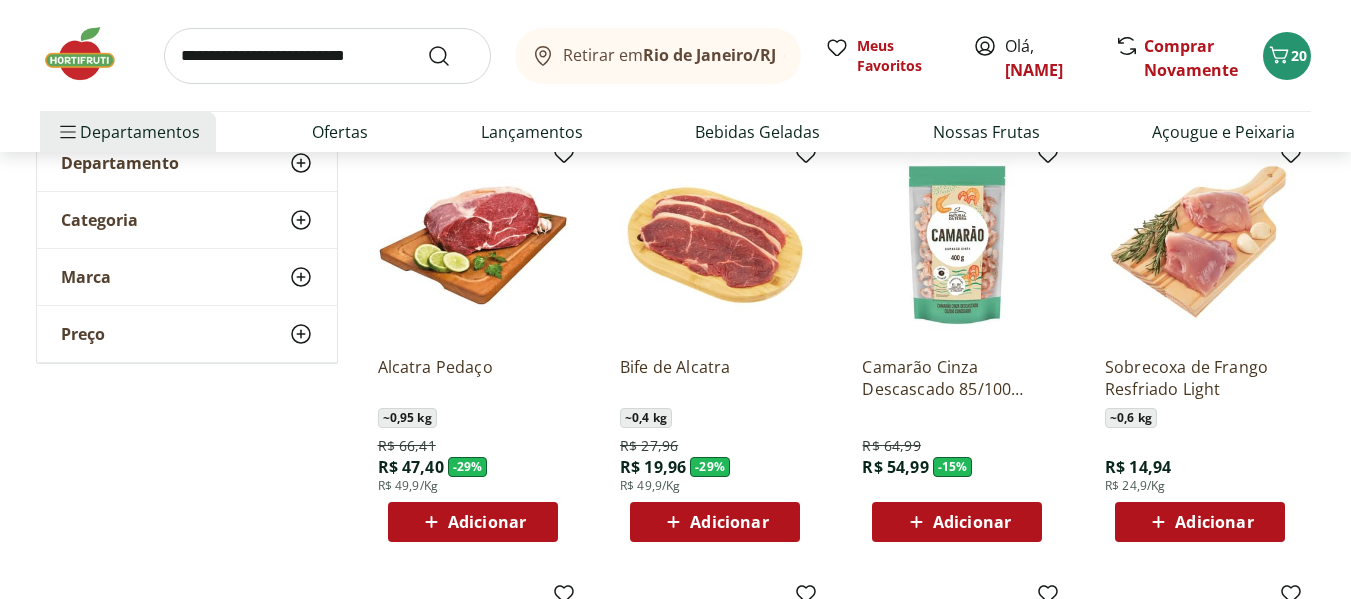 click at bounding box center (957, 245) 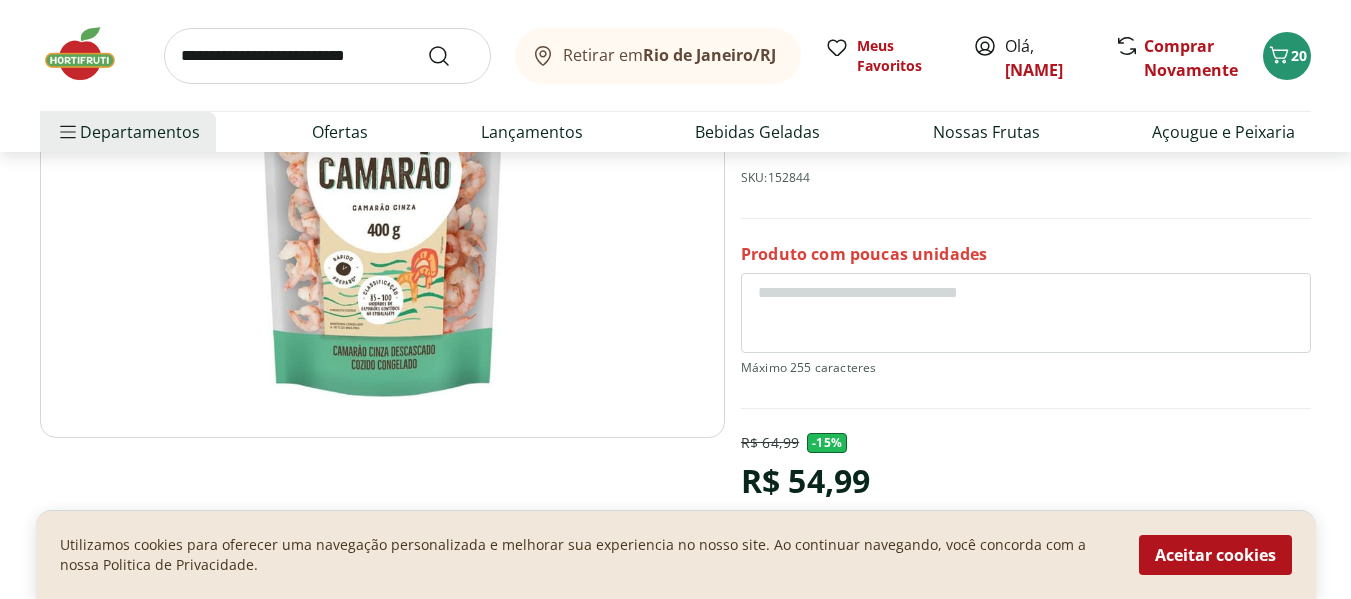 scroll, scrollTop: 400, scrollLeft: 0, axis: vertical 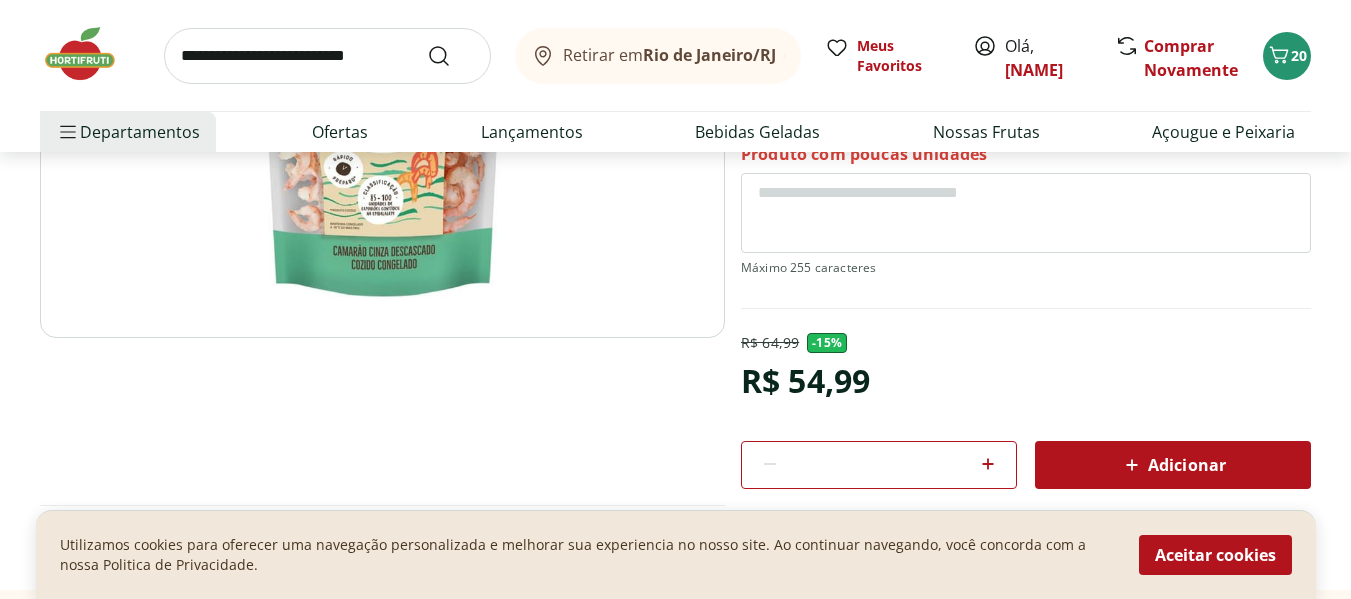 click on "Adicionar" at bounding box center [1173, 465] 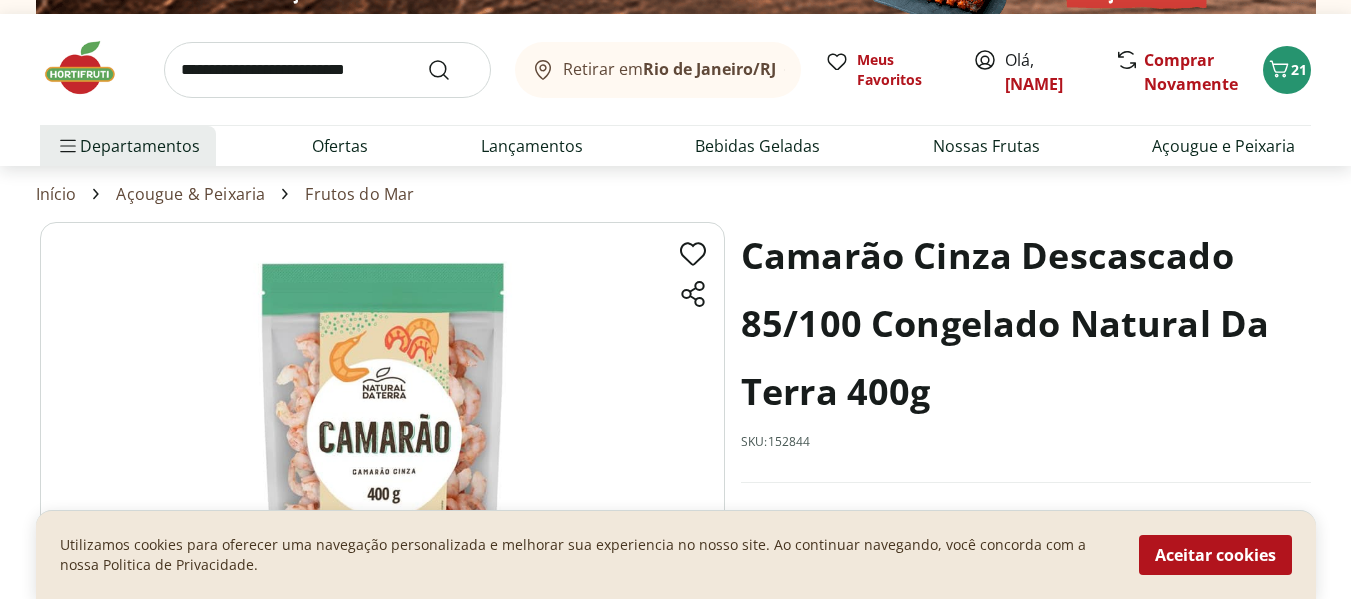 scroll, scrollTop: 0, scrollLeft: 0, axis: both 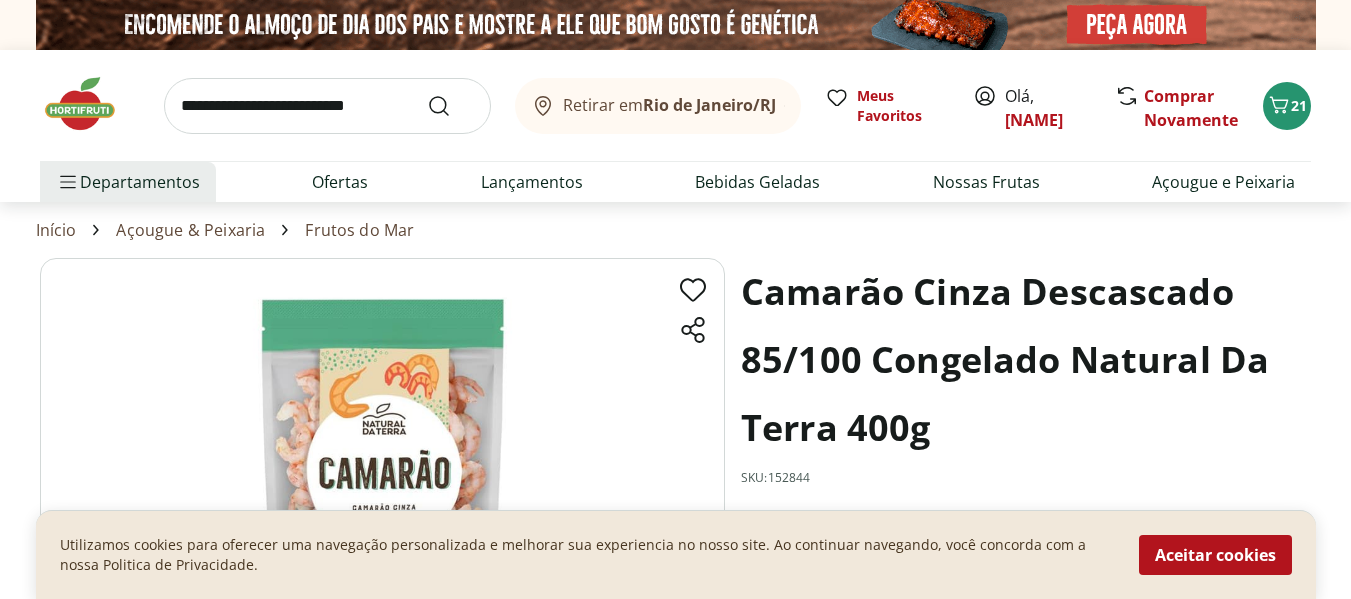 click at bounding box center (90, 104) 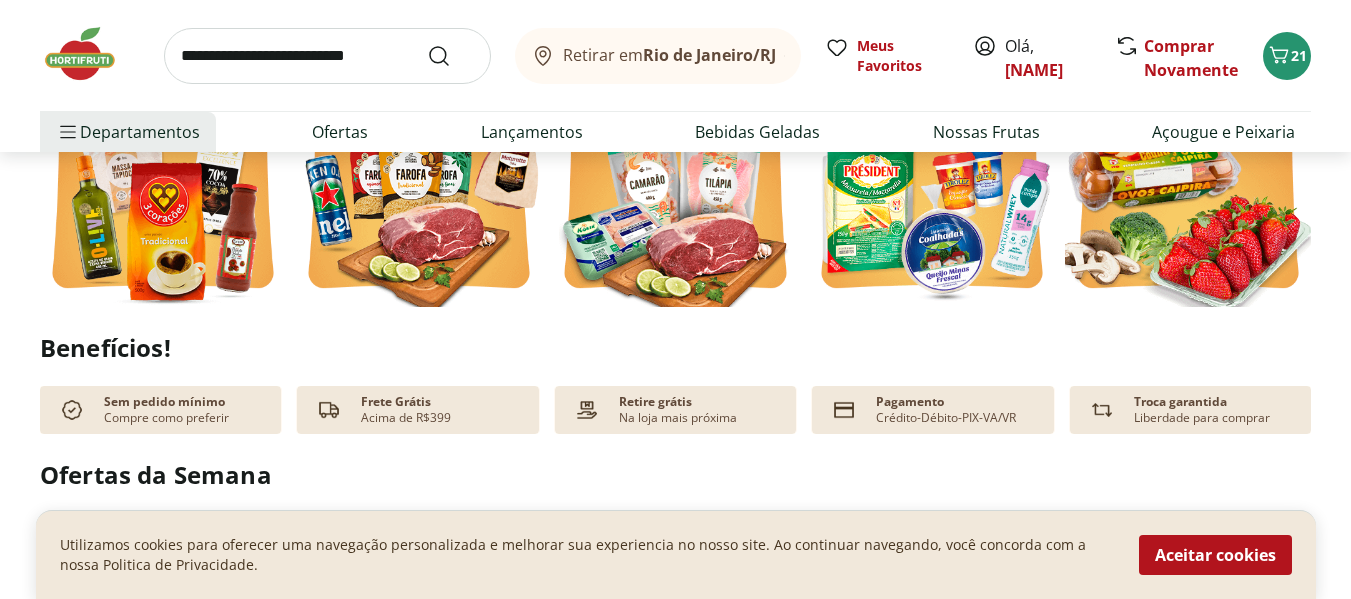 scroll, scrollTop: 600, scrollLeft: 0, axis: vertical 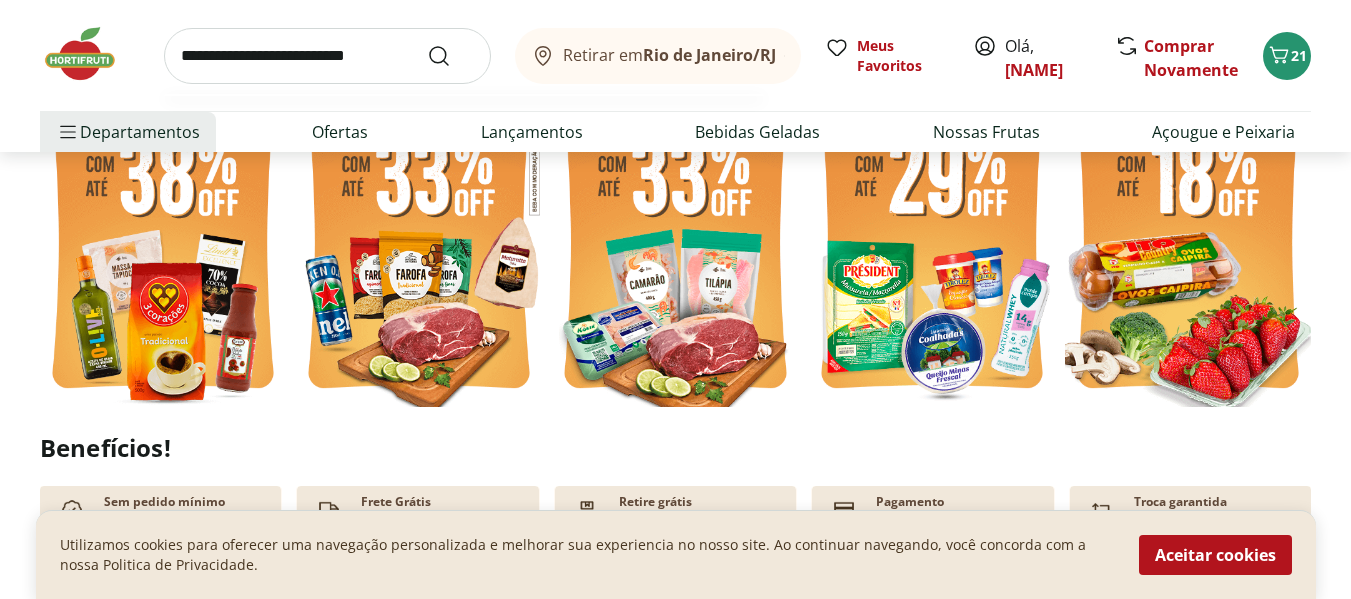 click at bounding box center (327, 56) 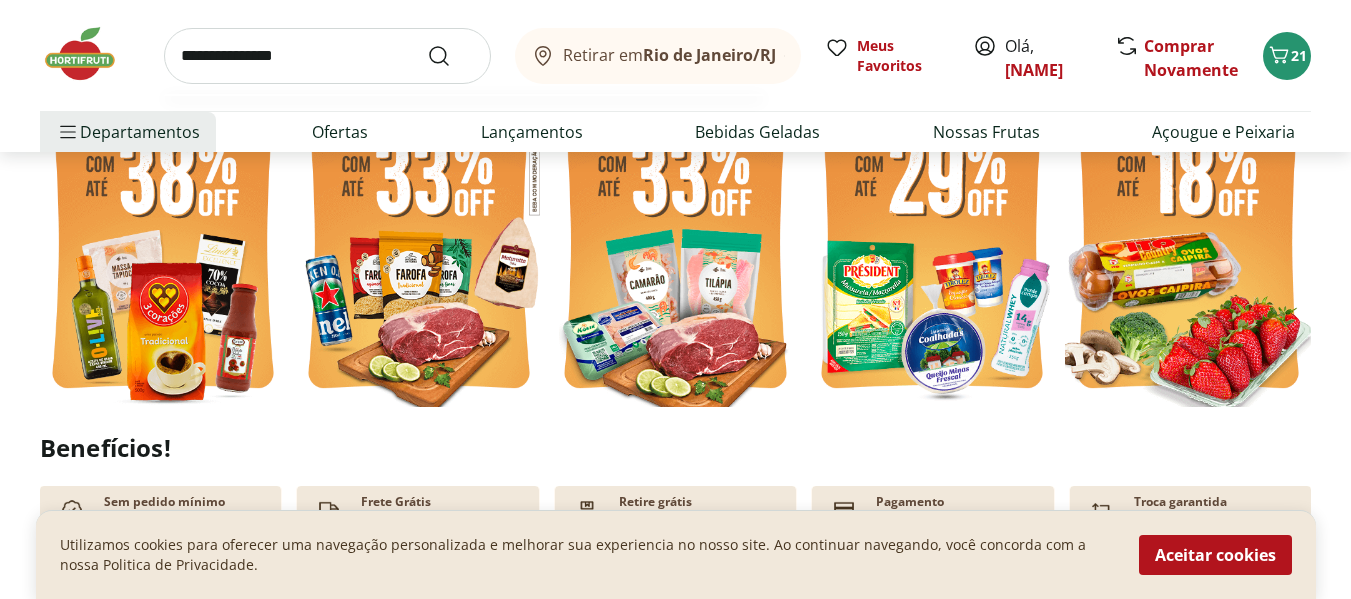 type on "**********" 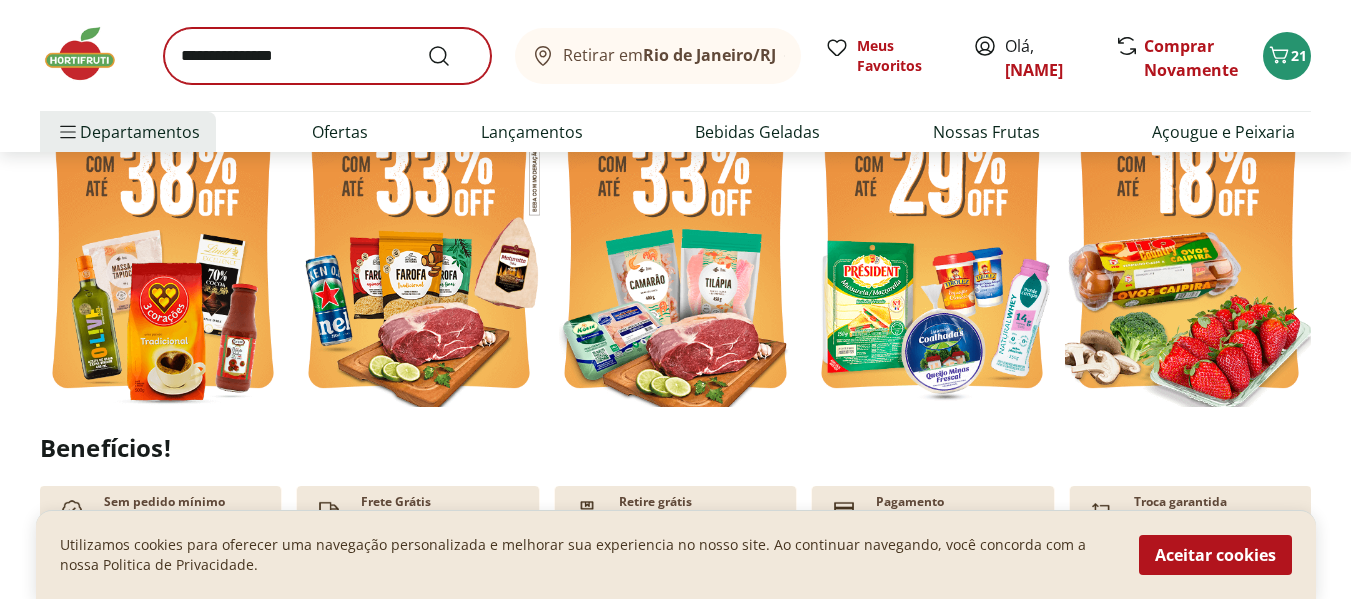 scroll, scrollTop: 0, scrollLeft: 0, axis: both 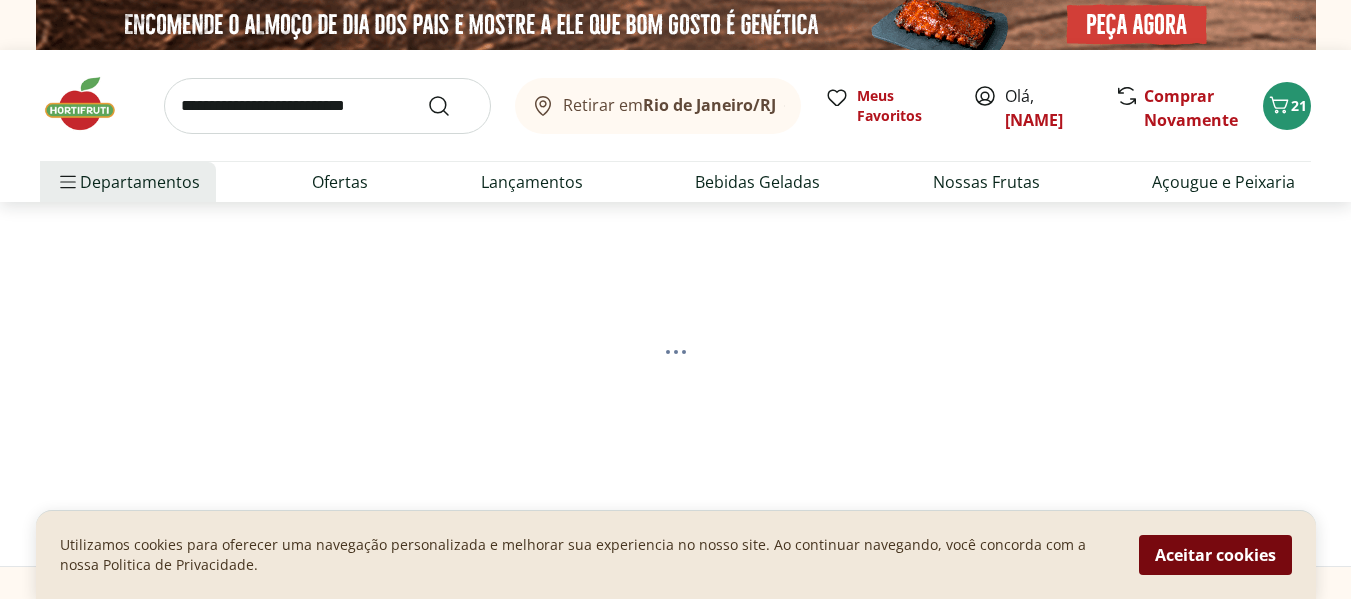 click on "Aceitar cookies" at bounding box center (1215, 555) 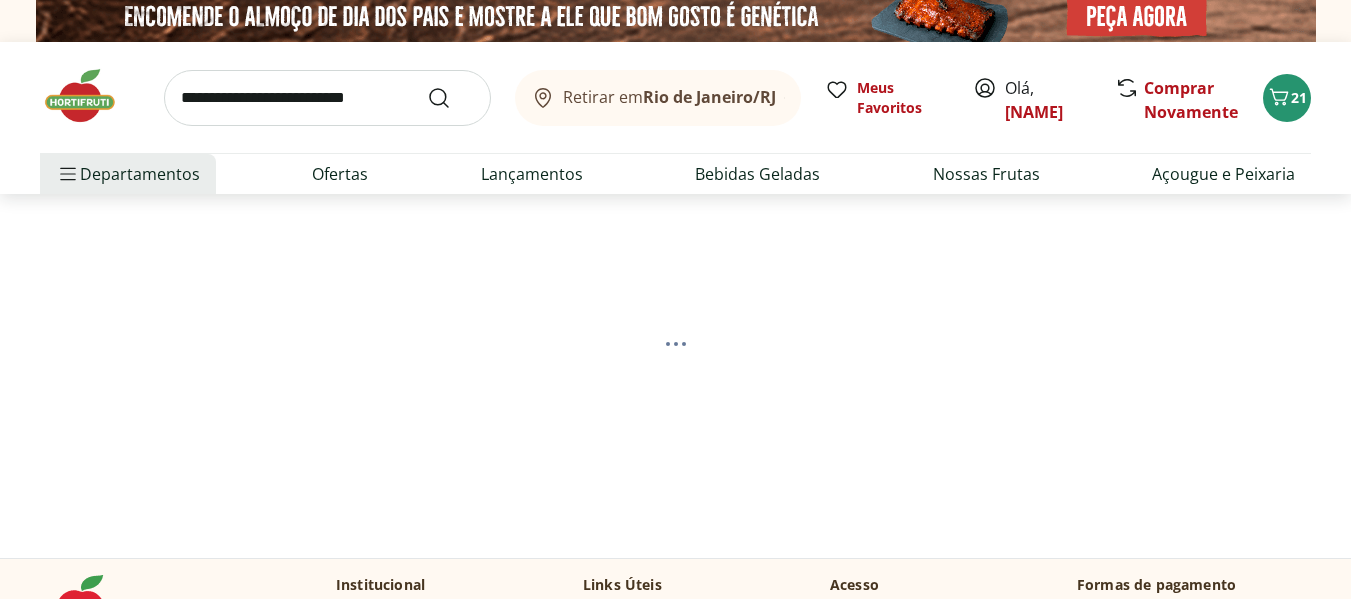 scroll, scrollTop: 0, scrollLeft: 0, axis: both 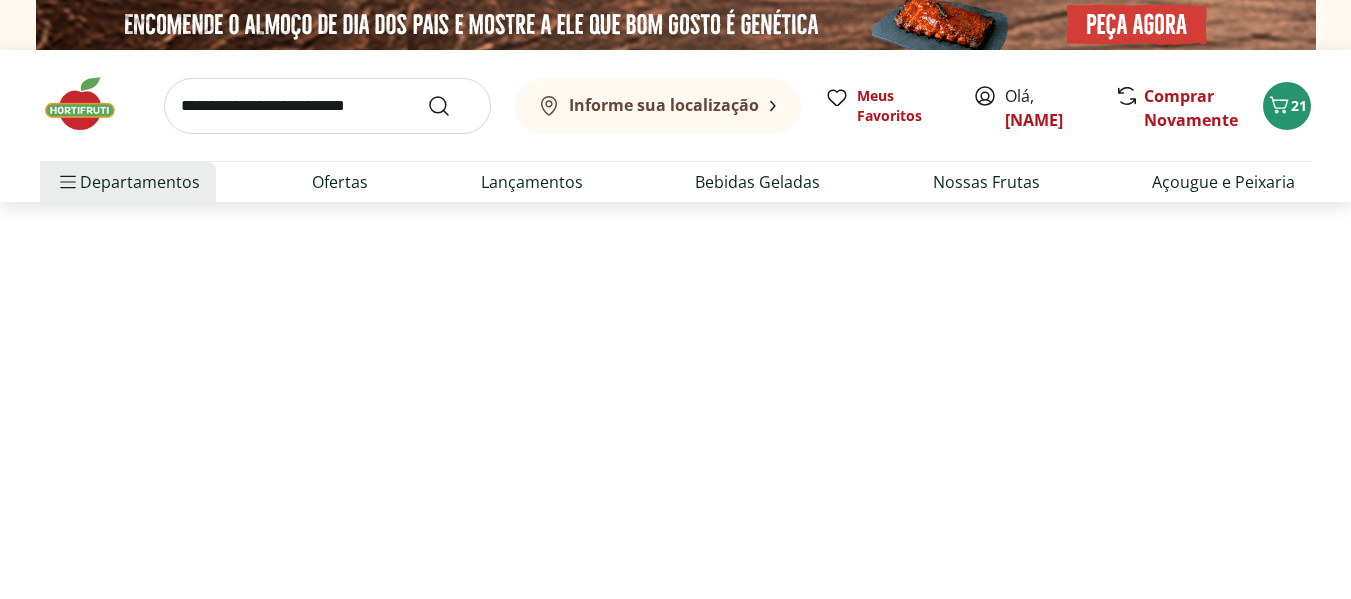 select on "**********" 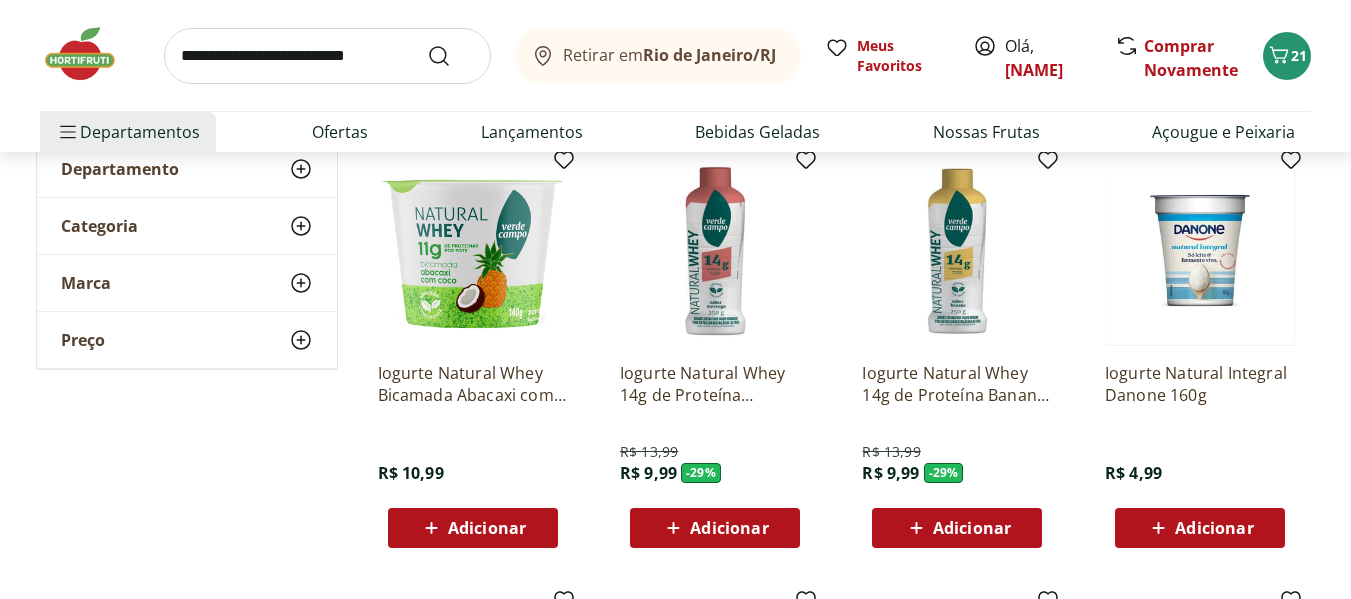 scroll, scrollTop: 300, scrollLeft: 0, axis: vertical 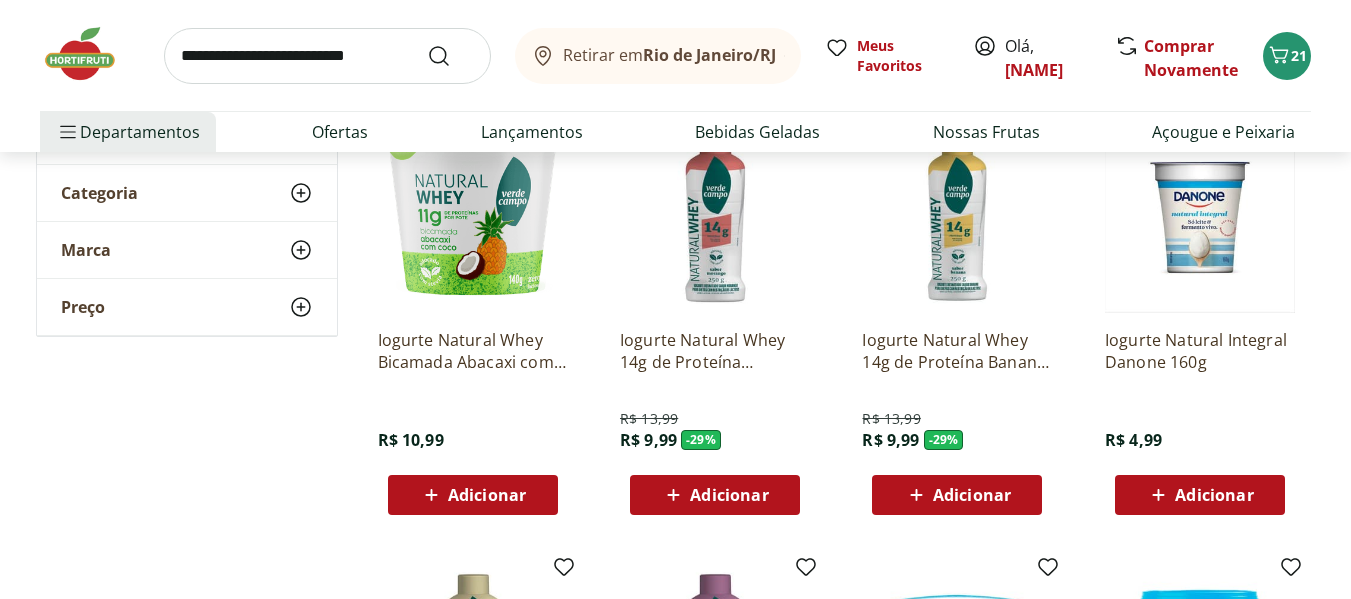click on "Adicionar" at bounding box center (1214, 495) 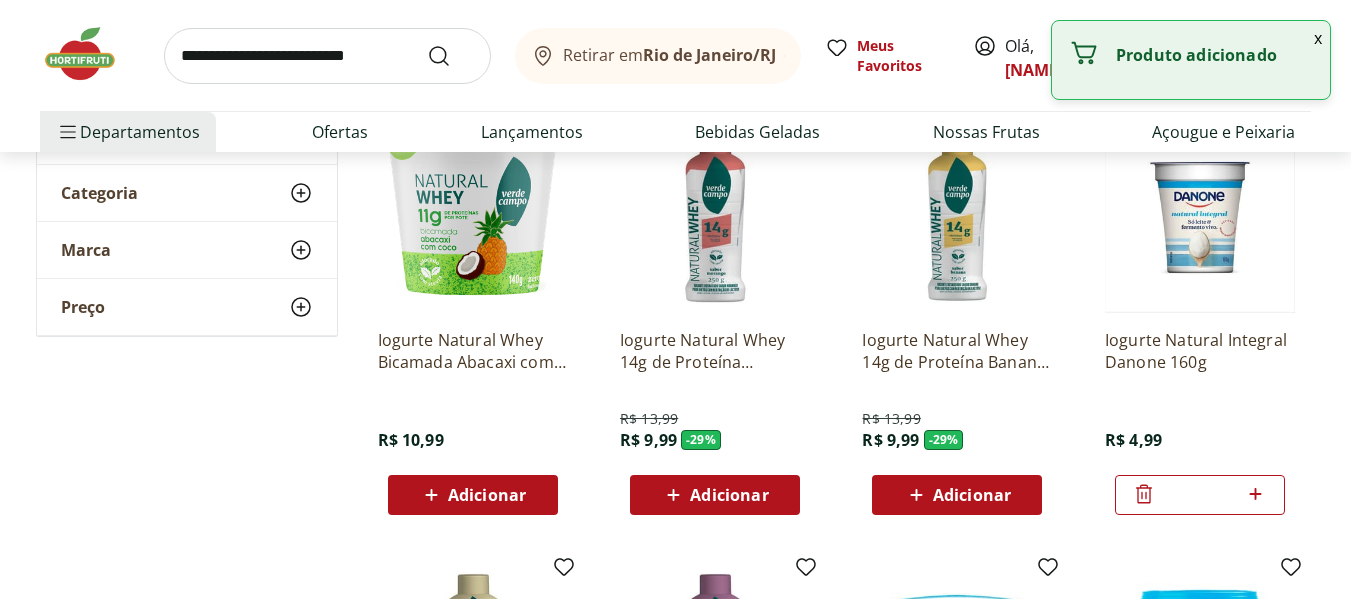 click at bounding box center (327, 56) 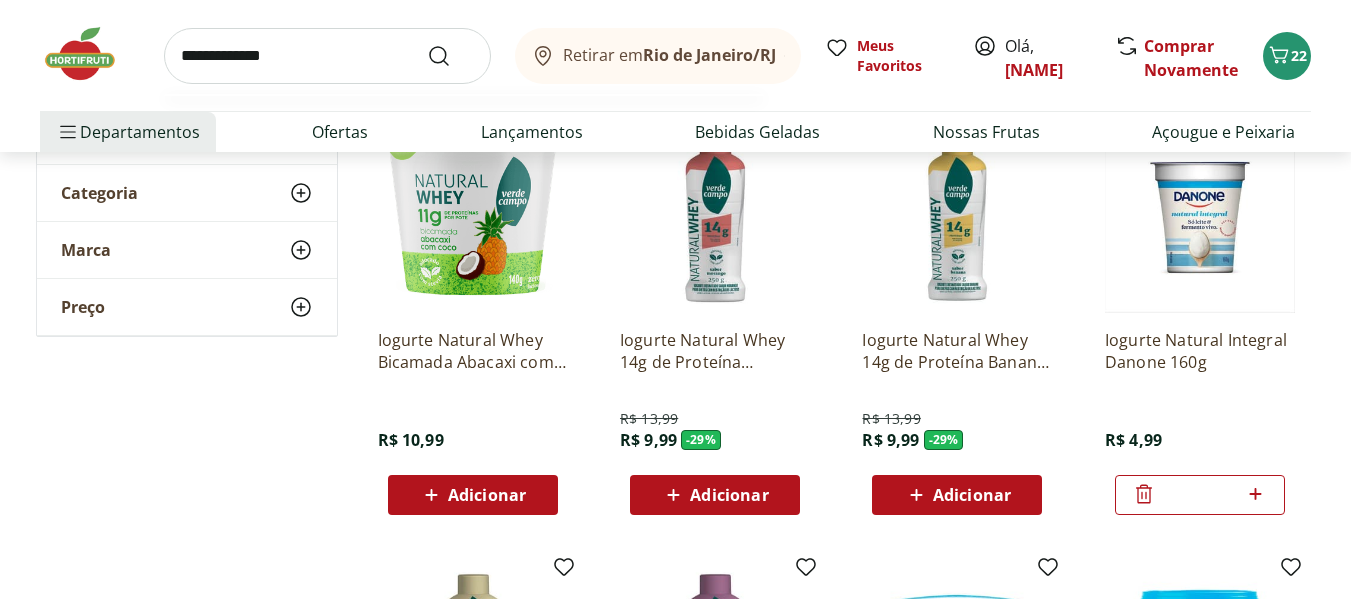 type on "**********" 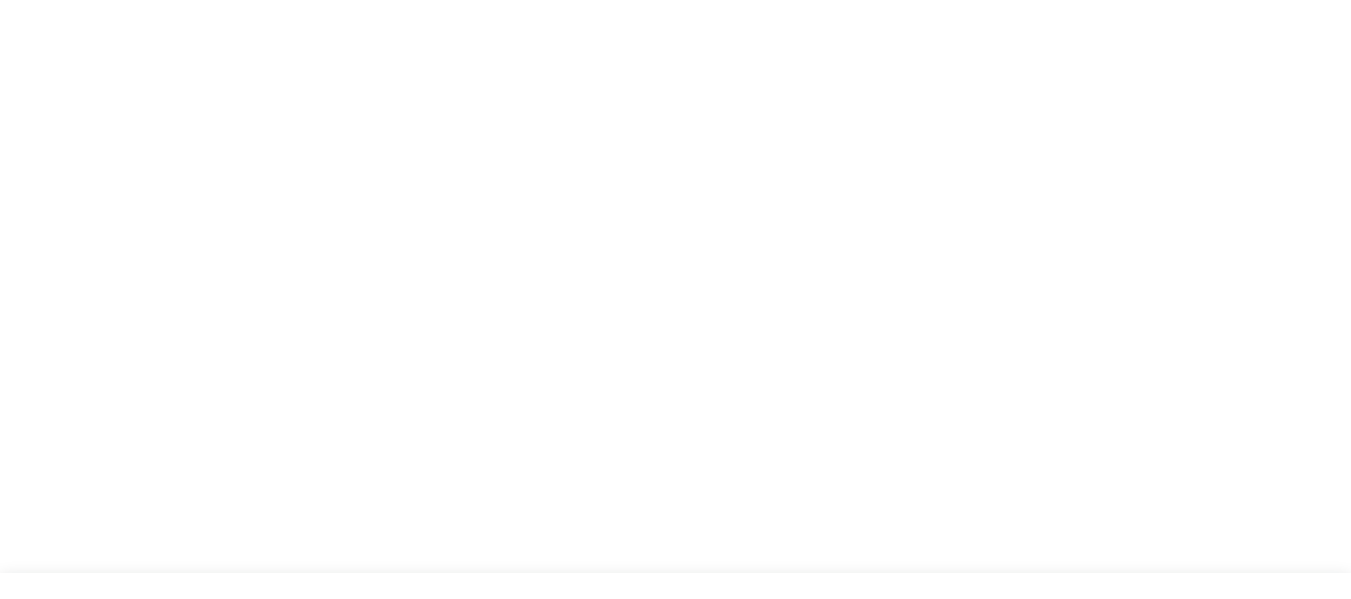scroll, scrollTop: 0, scrollLeft: 0, axis: both 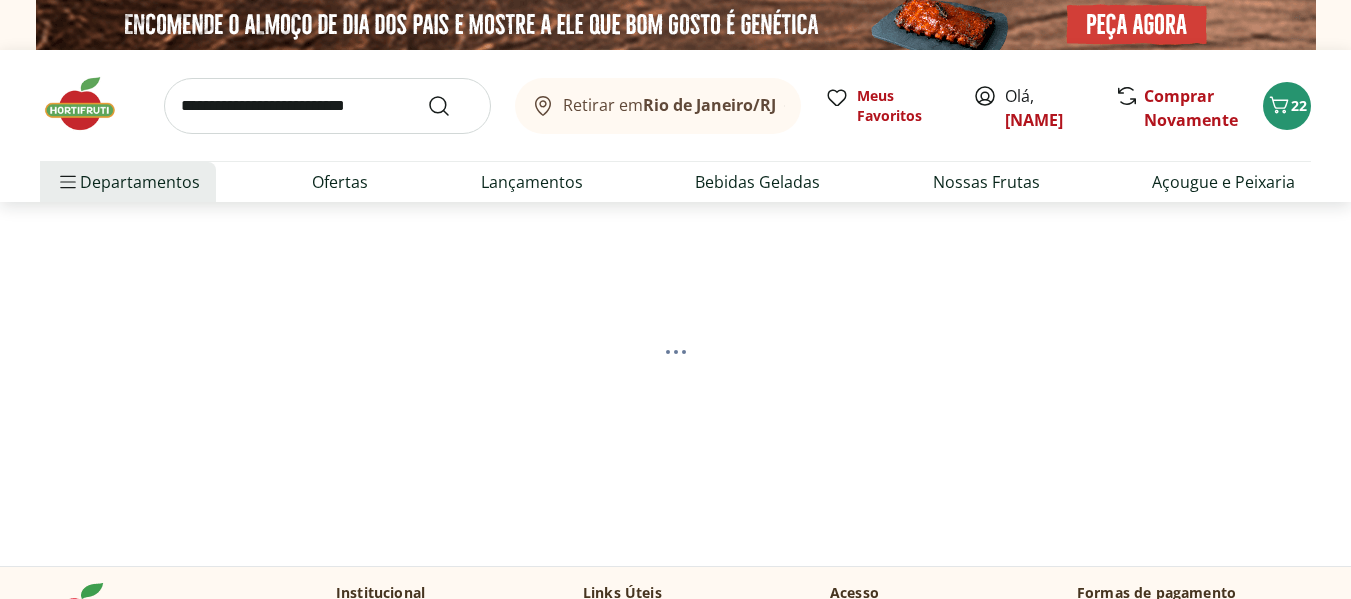 select on "**********" 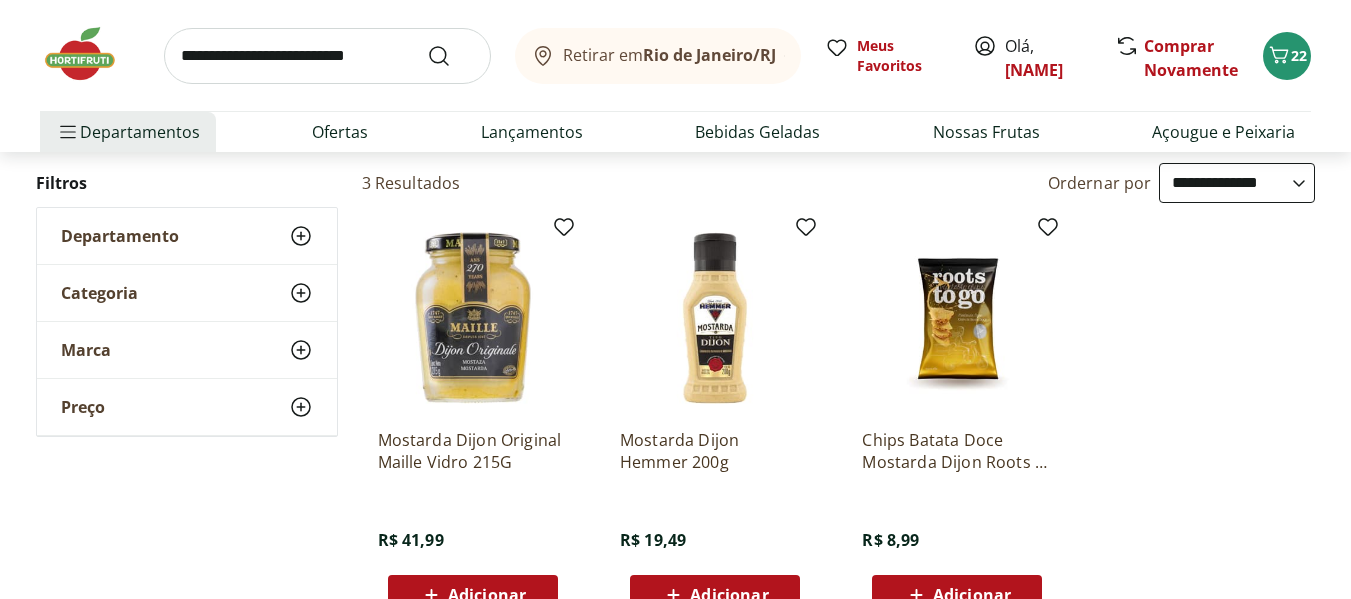 scroll, scrollTop: 300, scrollLeft: 0, axis: vertical 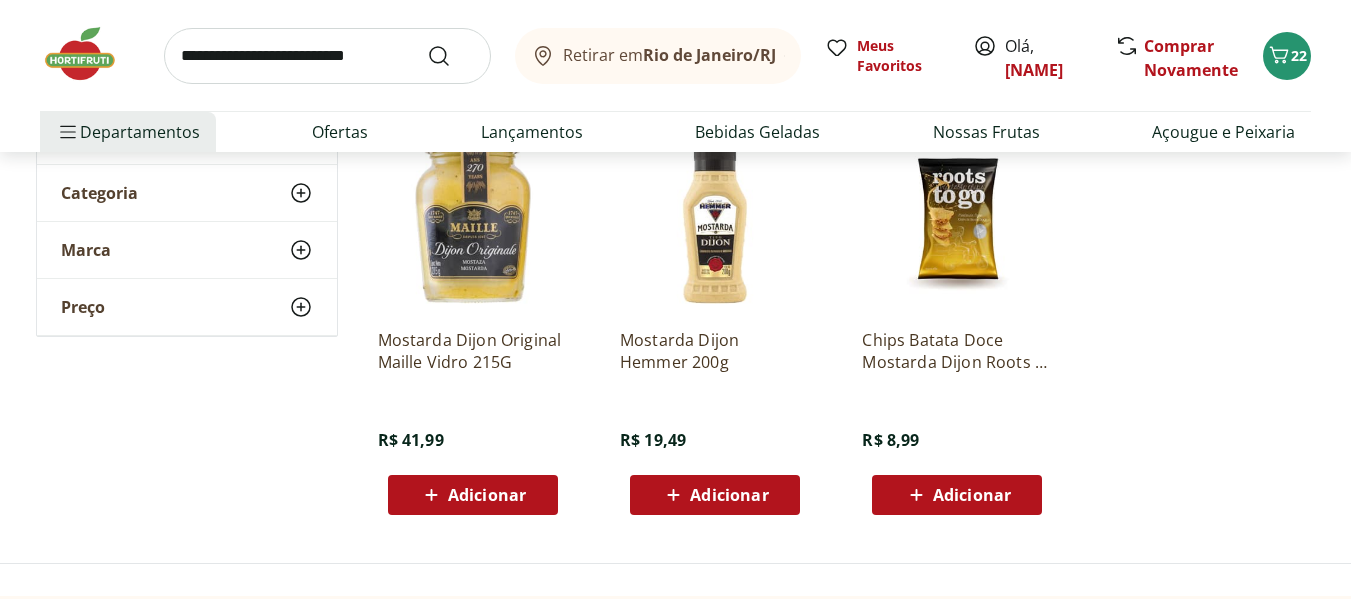 click on "Adicionar" at bounding box center [729, 495] 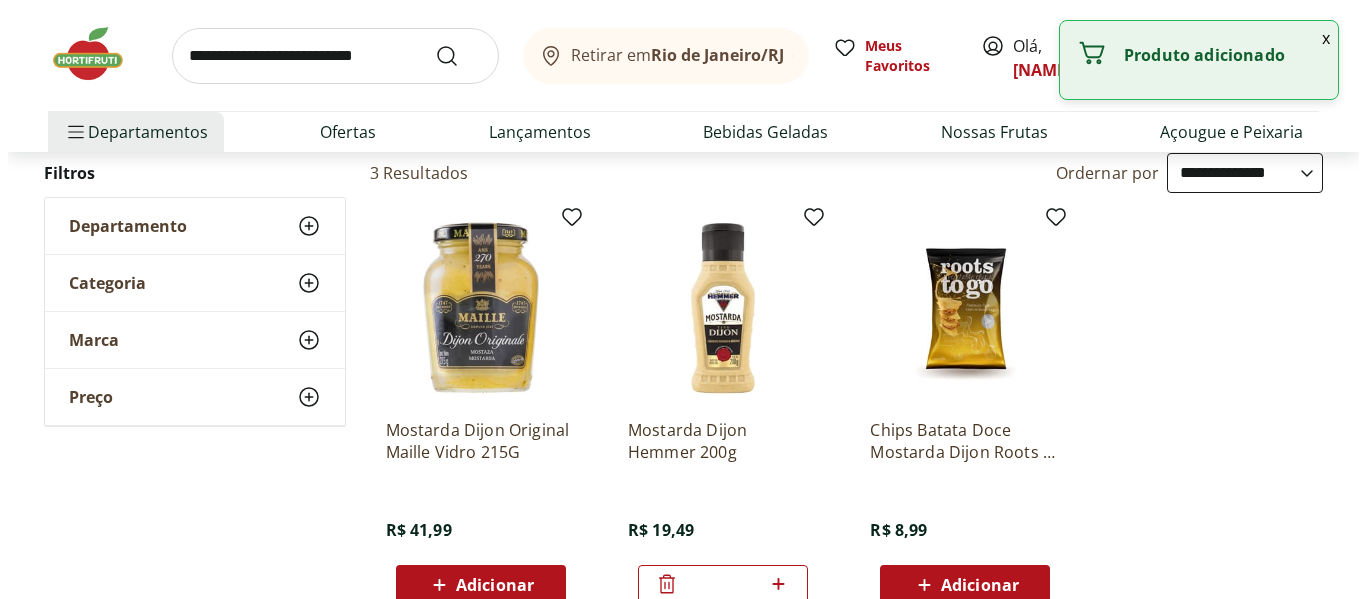 scroll, scrollTop: 100, scrollLeft: 0, axis: vertical 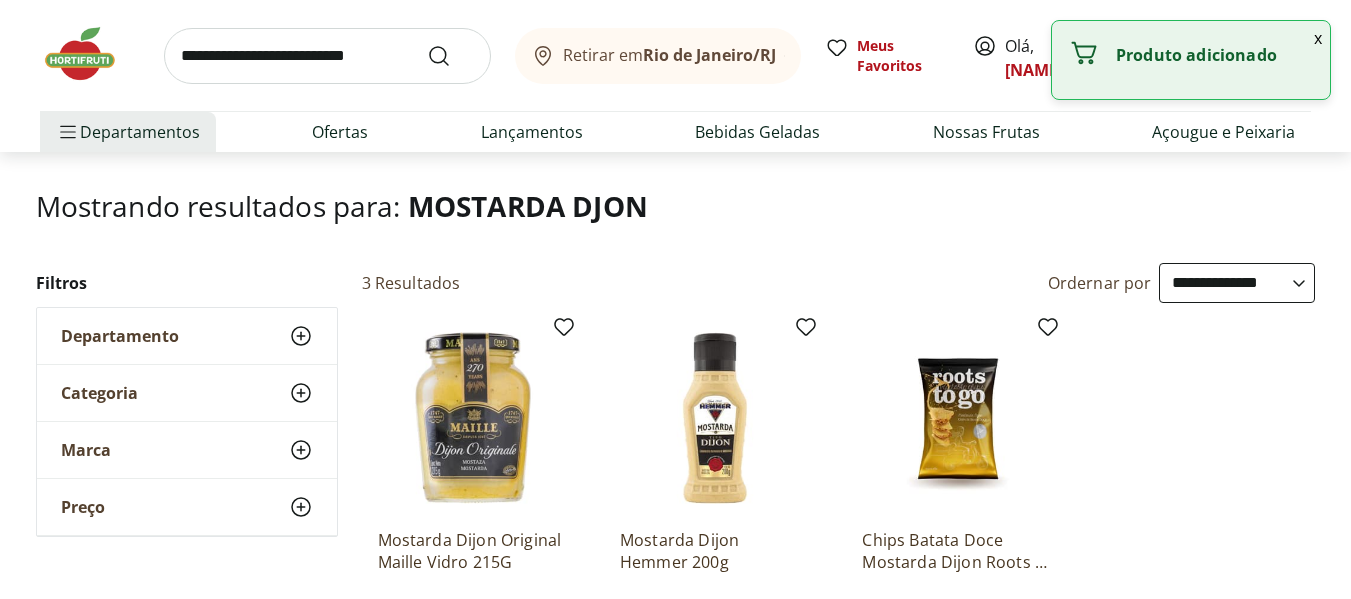 click on "x" at bounding box center [1318, 38] 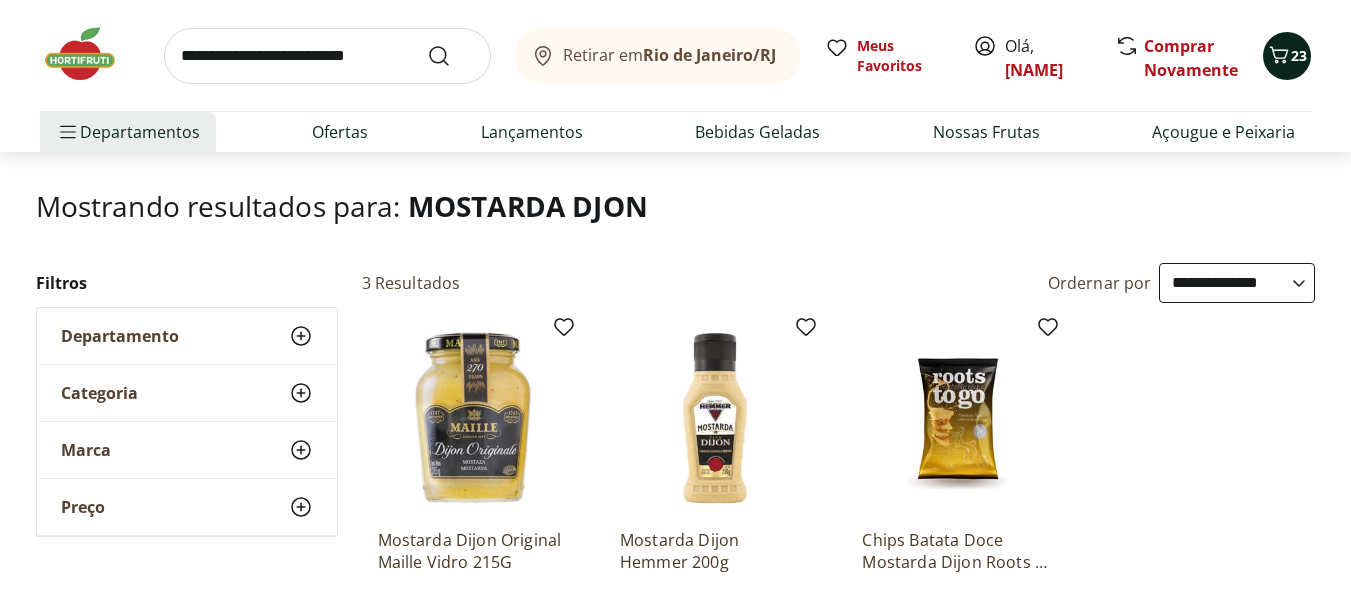 click on "23" at bounding box center [1299, 55] 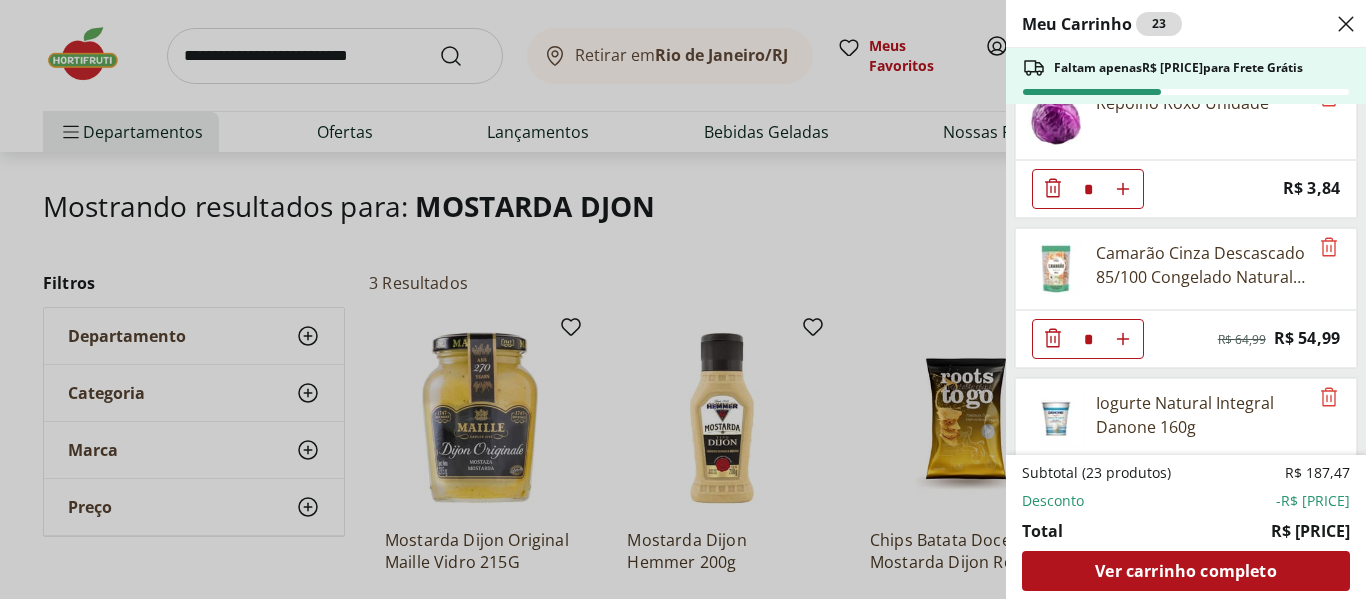 scroll, scrollTop: 1600, scrollLeft: 0, axis: vertical 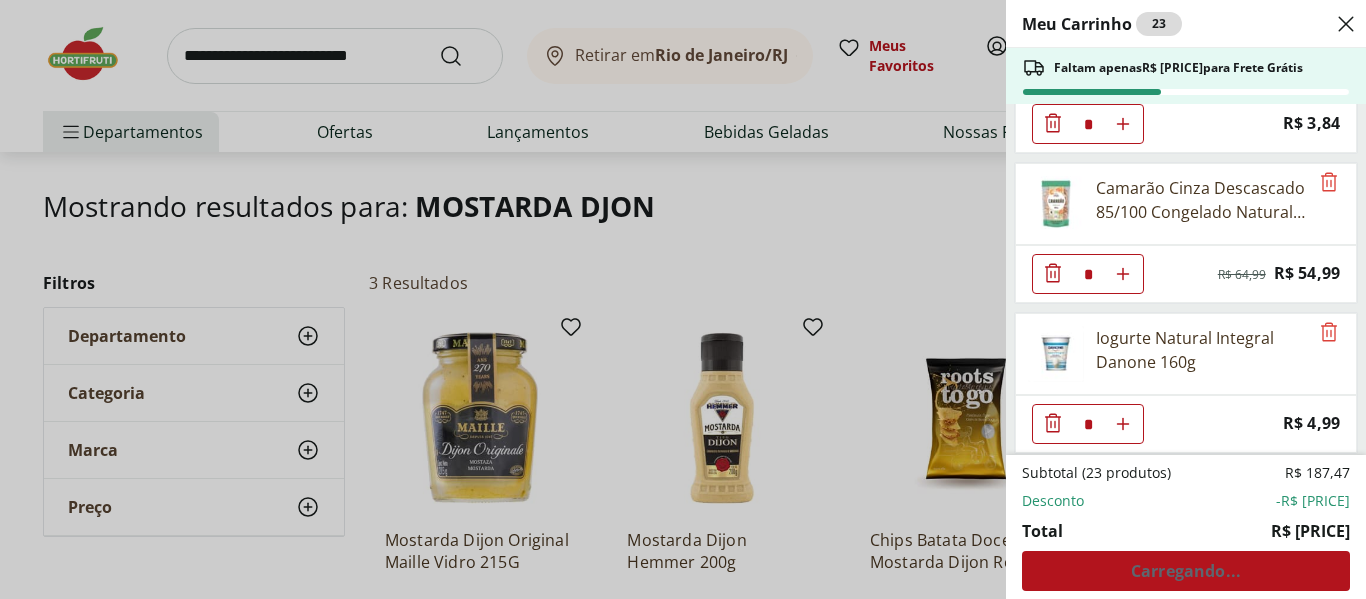 click on "Meu Carrinho 23 Faltam apenas  R$ [PRICE]  para Frete Grátis Uva Verde sem Semente Natural da Terra 500g * Price: R$ [PRICE] Morango Bandeja 250g * Price: R$ [PRICE] Mexerica Importada Unidade * Price: R$ [PRICE] Goiaba Vermelha Unidade * Price: R$ [PRICE] Kiwi Verde * Price: R$ [PRICE] Alface Crespa Unidade * Original price: R$ [PRICE] Price: R$ [PRICE] Brócolis Ninja Unidade * Original price: R$ [PRICE] Price: R$ [PRICE] Banana Prata Orgânica * Price: R$ [PRICE] Batata Baroa Amarela Unidade * Price: R$ [PRICE] TOMATE SELECIONADO * Price: R$ [PRICE] Repolho Roxo Unidade * Price: R$ [PRICE] Camarão Cinza Descascado 85/100 Congelado Natural Da Terra 400g * Original price: R$ [PRICE] Price: R$ [PRICE] Iogurte Natural Integral Danone 160g * Price: R$ [PRICE] Mostarda Dijon Hemmer 200g * Price: R$ [PRICE] Subtotal (23 produtos) R$ [PRICE] Desconto -R$ [PRICE] Total R$ [PRICE] Carregando..." at bounding box center (683, 299) 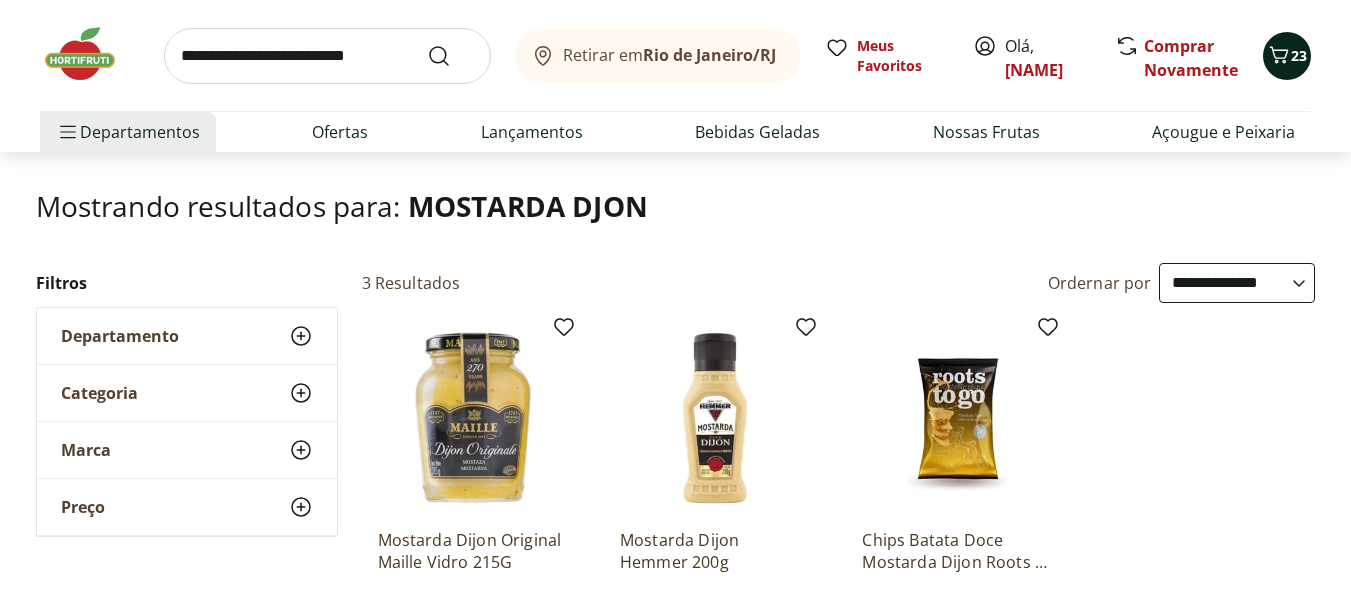 click 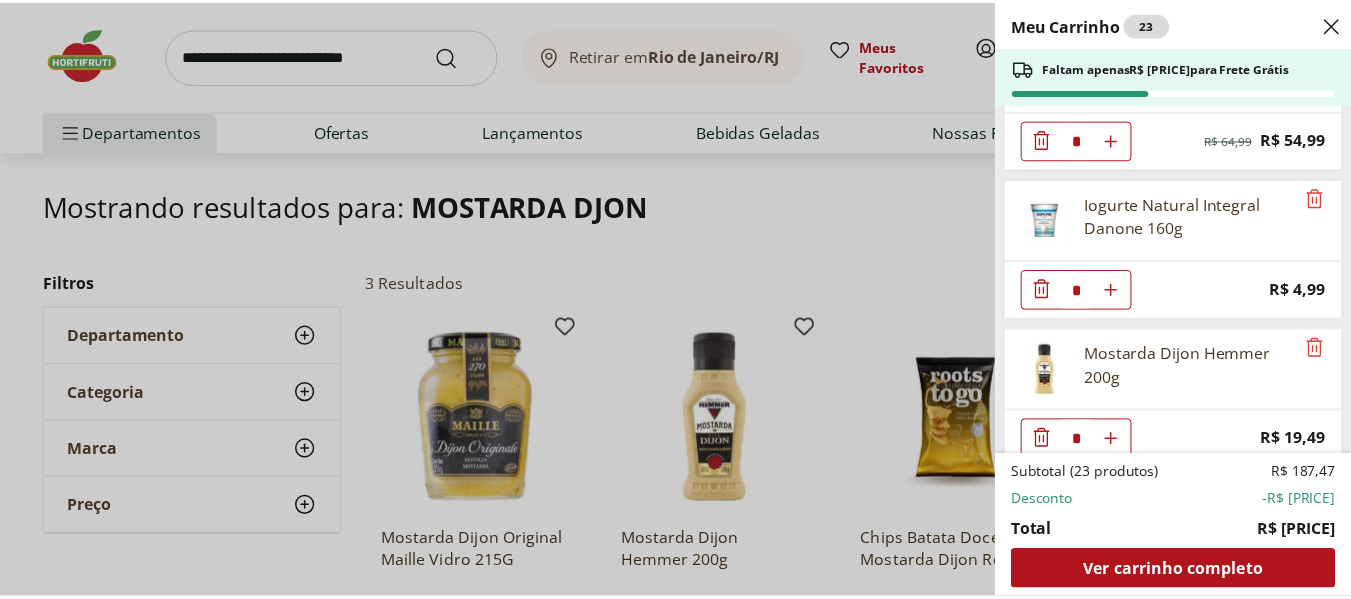 scroll, scrollTop: 1757, scrollLeft: 0, axis: vertical 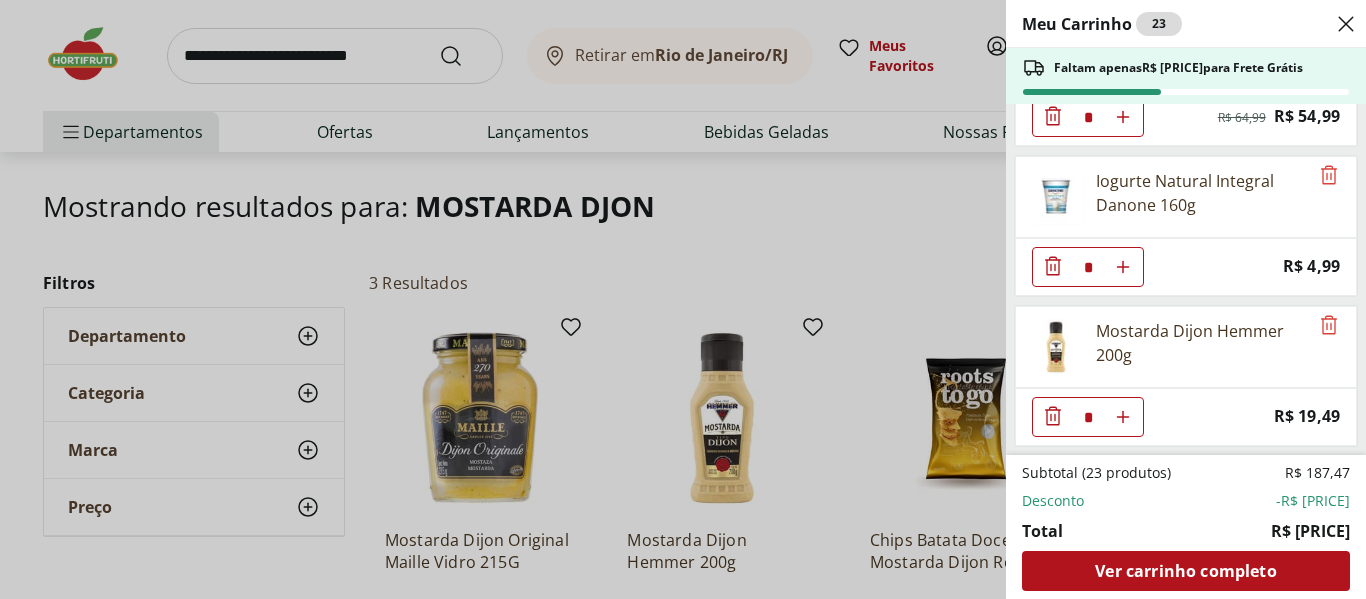 click on "Meu Carrinho 23 Faltam apenas  R$ [PRICE]  para Frete Grátis Uva Verde sem Semente Natural da Terra 500g * Price: R$ [PRICE] Morango Bandeja 250g * Price: R$ [PRICE] Mexerica Importada Unidade * Price: R$ [PRICE] Goiaba Vermelha Unidade * Price: R$ [PRICE] Kiwi Verde * Price: R$ [PRICE] Alface Crespa Unidade * Original price: R$ [PRICE] Price: R$ [PRICE] Brócolis Ninja Unidade * Original price: R$ [PRICE] Price: R$ [PRICE] Banana Prata Orgânica * Price: R$ [PRICE] Batata Baroa Amarela Unidade * Price: R$ [PRICE] TOMATE SELECIONADO * Price: R$ [PRICE] Repolho Roxo Unidade * Price: R$ [PRICE] Camarão Cinza Descascado 85/100 Congelado Natural Da Terra 400g * Original price: R$ [PRICE] Price: R$ [PRICE] Iogurte Natural Integral Danone 160g * Price: R$ [PRICE] Mostarda Dijon Hemmer 200g * Price: R$ [PRICE] Subtotal (23 produtos) R$ [PRICE] Desconto -R$ [PRICE] Total R$ [PRICE] Ver carrinho completo" at bounding box center (683, 299) 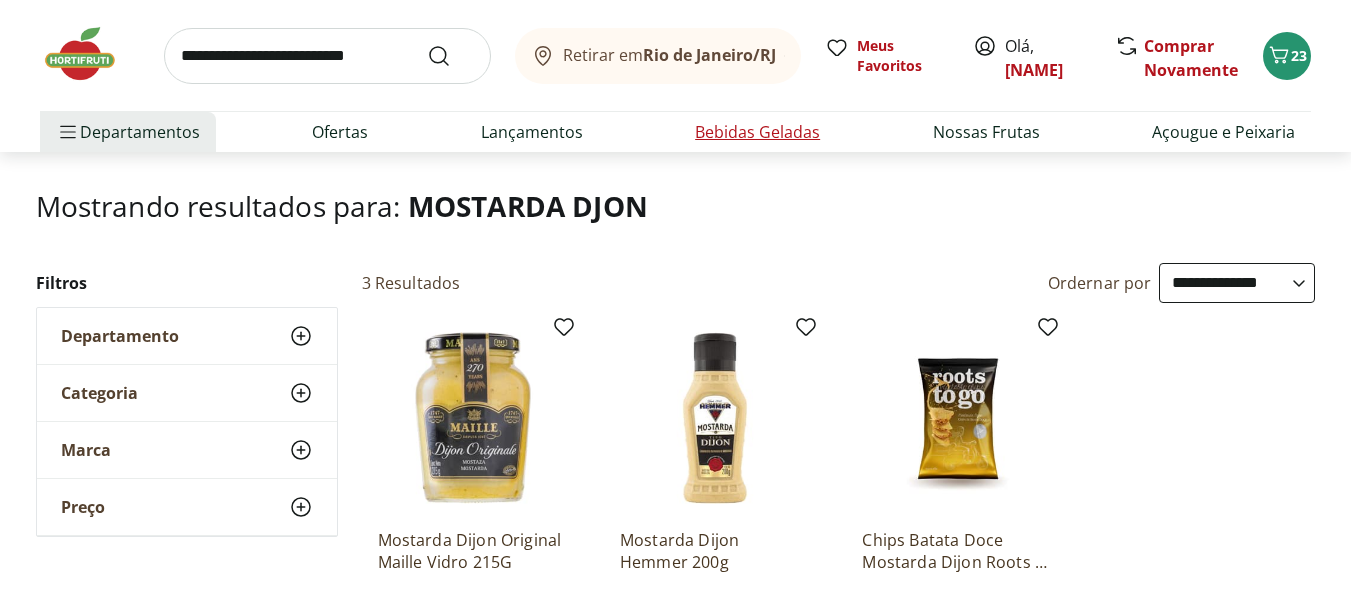 click on "Bebidas Geladas" at bounding box center [757, 132] 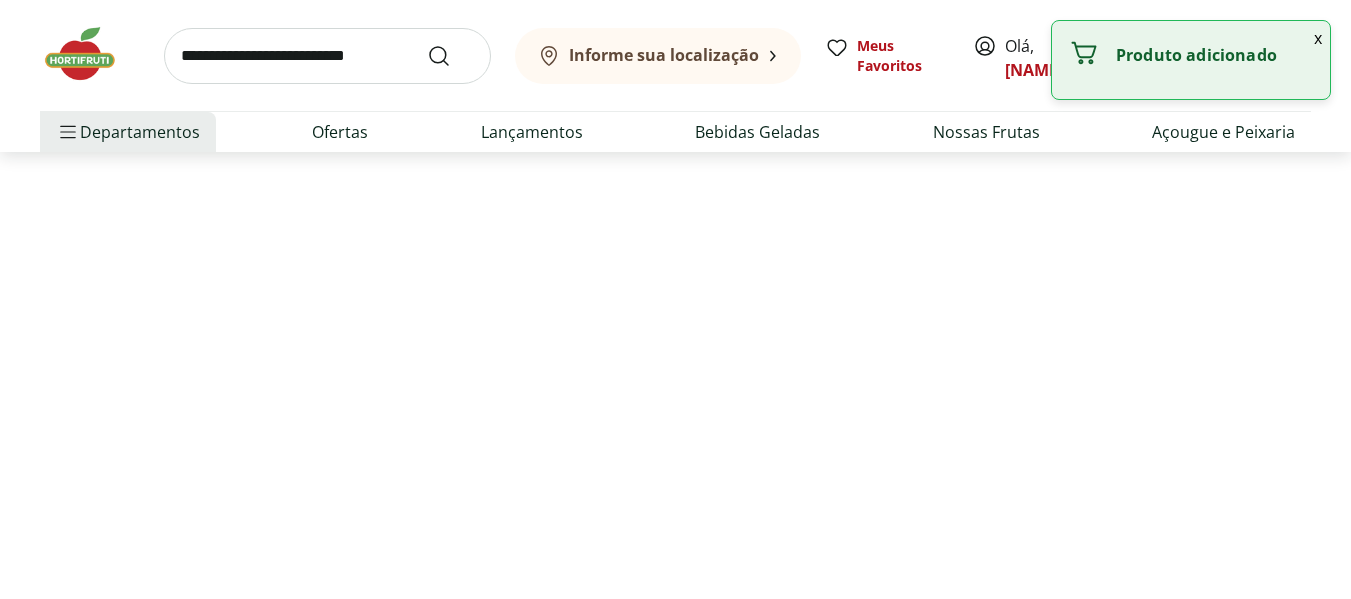 scroll, scrollTop: 0, scrollLeft: 0, axis: both 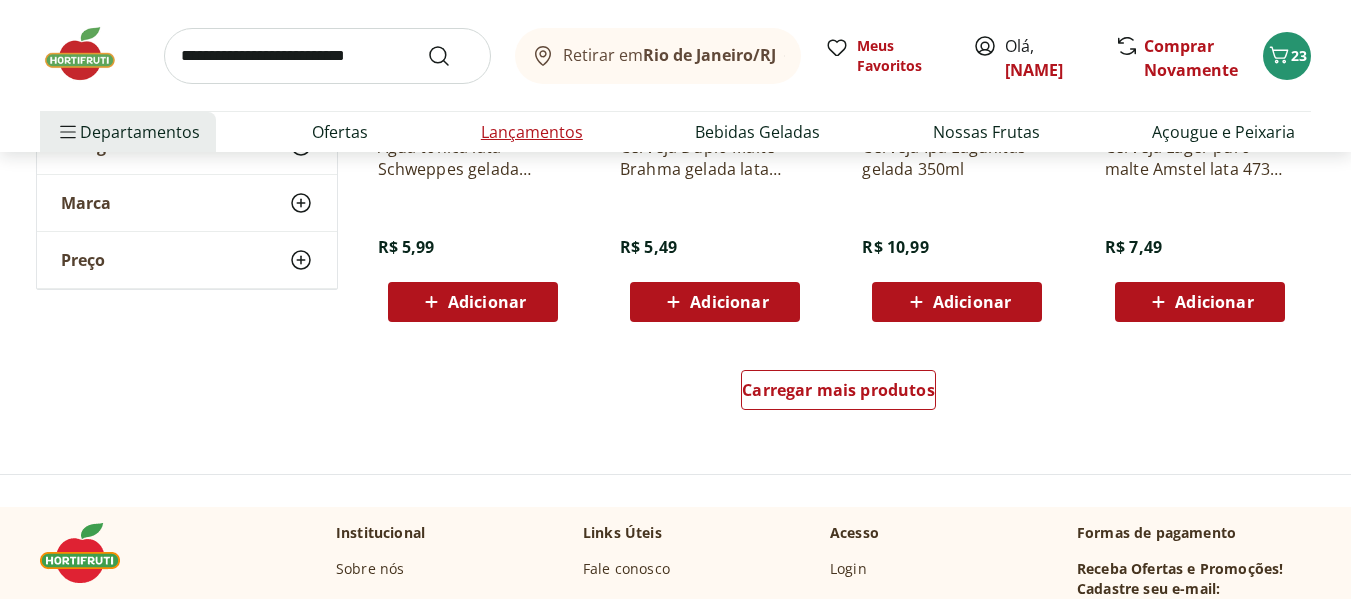 click on "Lançamentos" at bounding box center [532, 132] 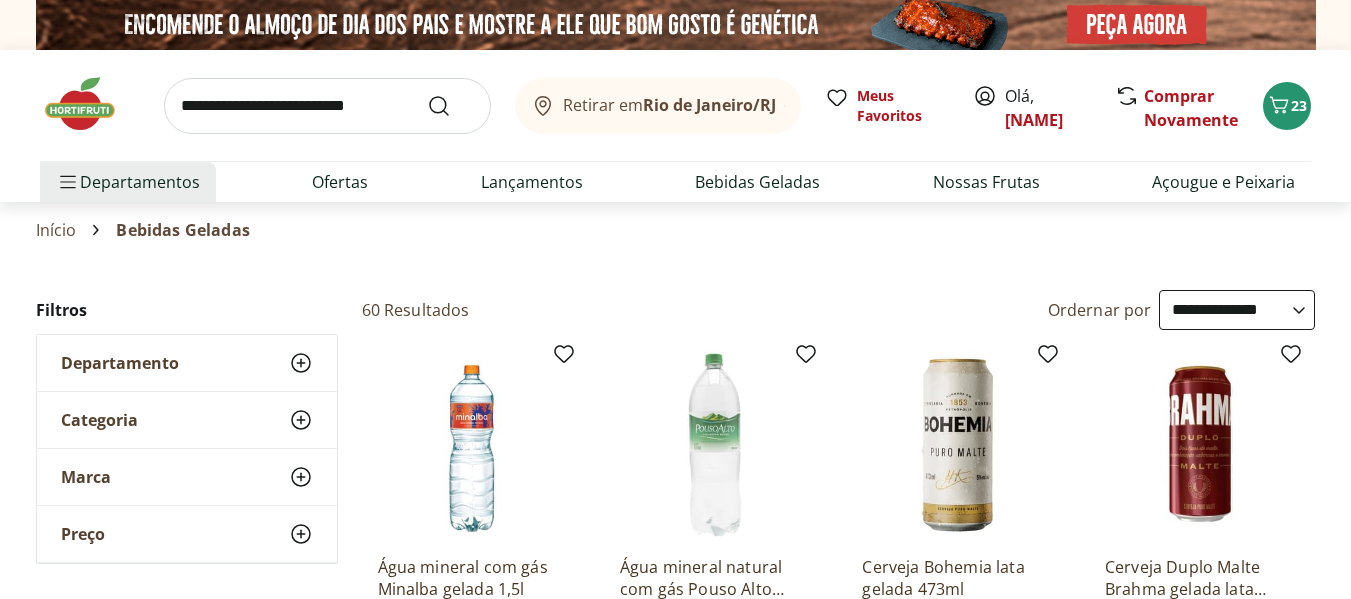 select on "**********" 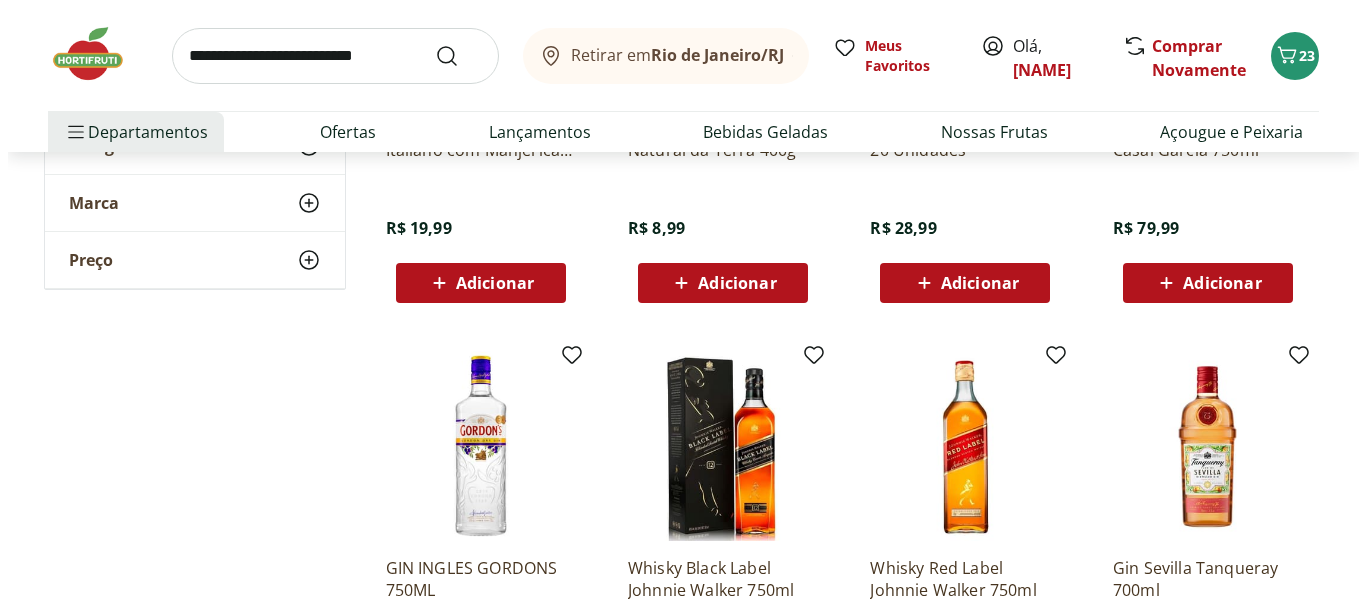 scroll, scrollTop: 1000, scrollLeft: 0, axis: vertical 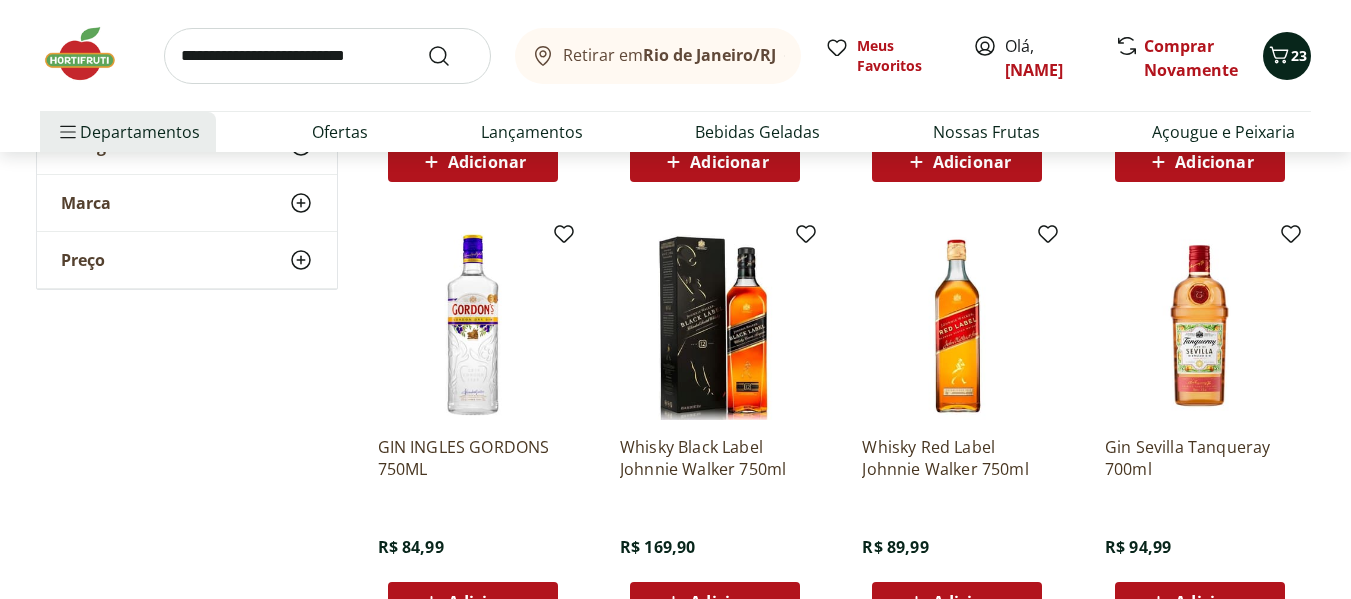 click 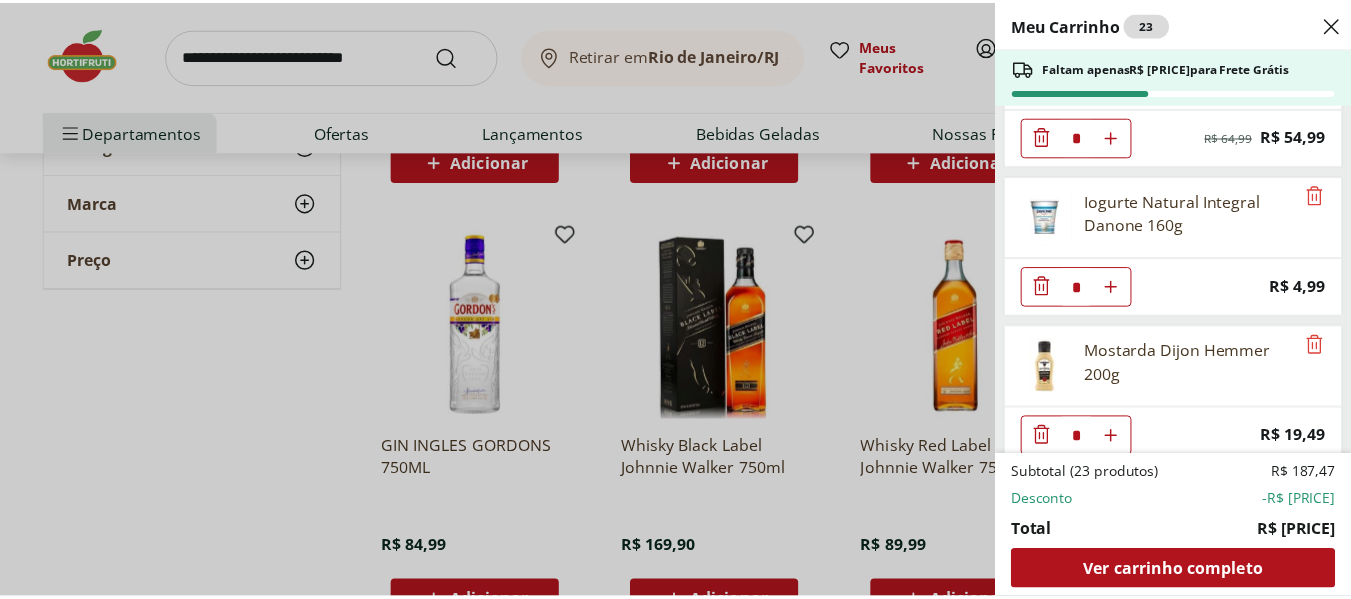 scroll, scrollTop: 1757, scrollLeft: 0, axis: vertical 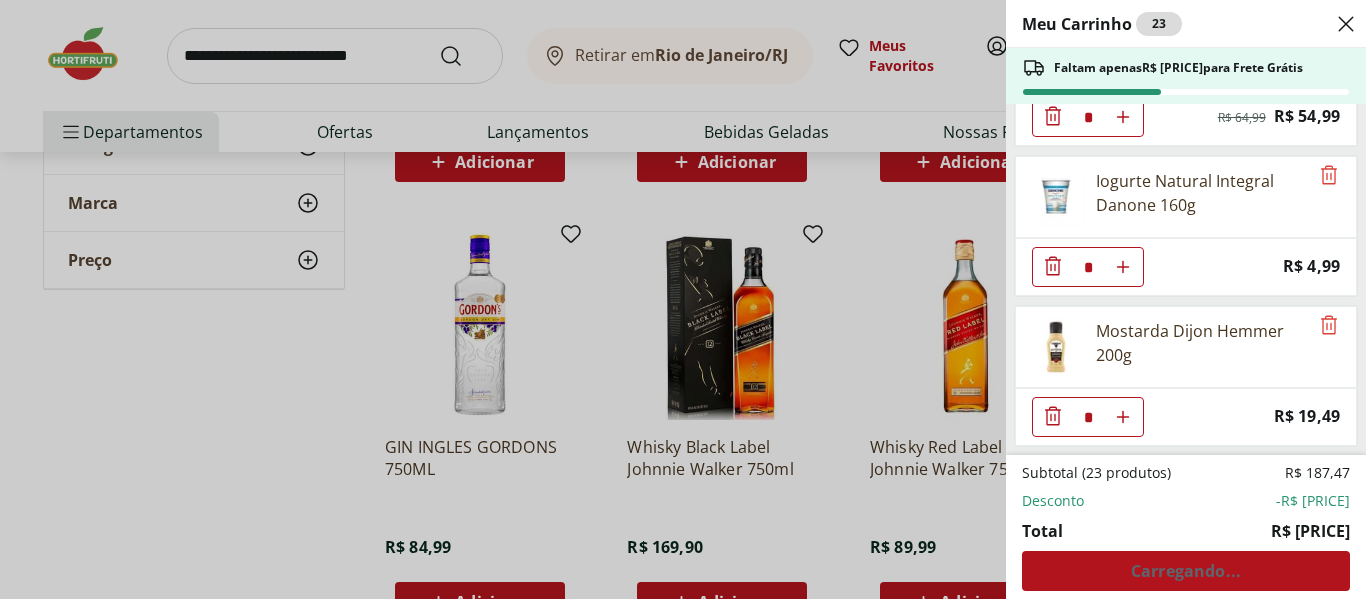 click on "Meu Carrinho 23 Faltam apenas  R$ [PRICE]  para Frete Grátis Uva Verde sem Semente Natural da Terra 500g * Price: R$ [PRICE] Morango Bandeja 250g * Price: R$ [PRICE] Mexerica Importada Unidade * Price: R$ [PRICE] Goiaba Vermelha Unidade * Price: R$ [PRICE] Kiwi Verde * Price: R$ [PRICE] Alface Crespa Unidade * Original price: R$ [PRICE] Price: R$ [PRICE] Brócolis Ninja Unidade * Original price: R$ [PRICE] Price: R$ [PRICE] Banana Prata Orgânica * Price: R$ [PRICE] Batata Baroa Amarela Unidade * Price: R$ [PRICE] TOMATE SELECIONADO * Price: R$ [PRICE] Repolho Roxo Unidade * Price: R$ [PRICE] Camarão Cinza Descascado 85/100 Congelado Natural Da Terra 400g * Original price: R$ [PRICE] Price: R$ [PRICE] Iogurte Natural Integral Danone 160g * Price: R$ [PRICE] Mostarda Dijon Hemmer 200g * Price: R$ [PRICE] Subtotal (23 produtos) R$ [PRICE] Desconto -R$ [PRICE] Total R$ [PRICE] Carregando..." at bounding box center (683, 299) 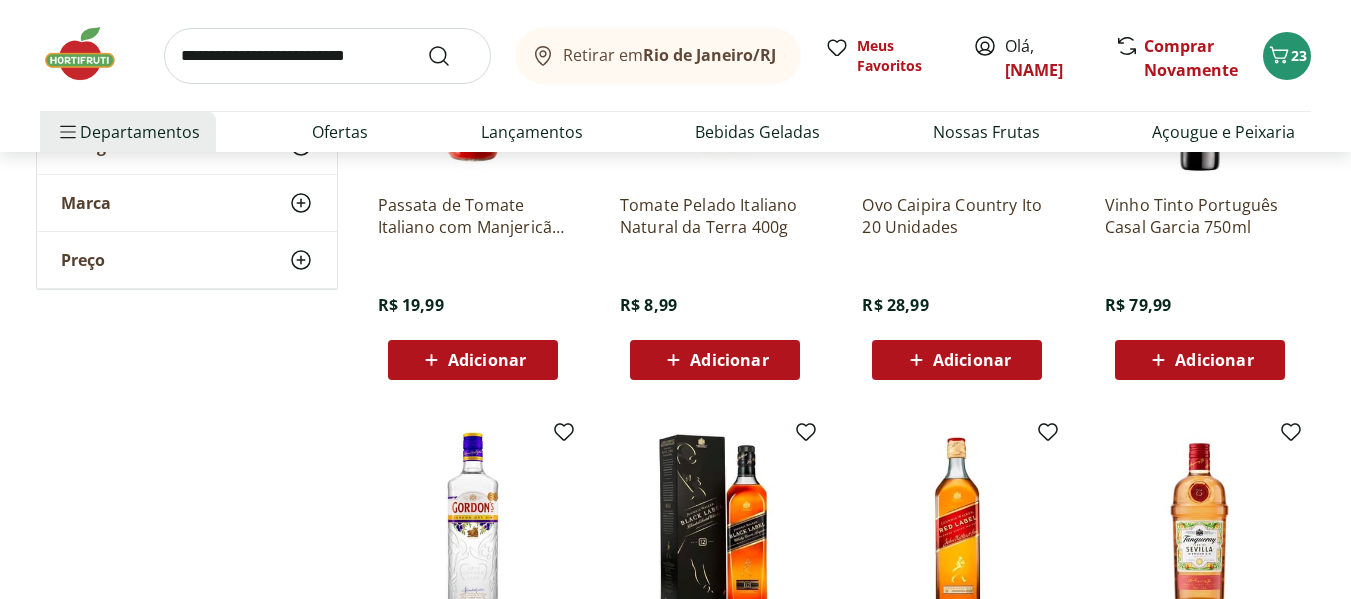 scroll, scrollTop: 800, scrollLeft: 0, axis: vertical 